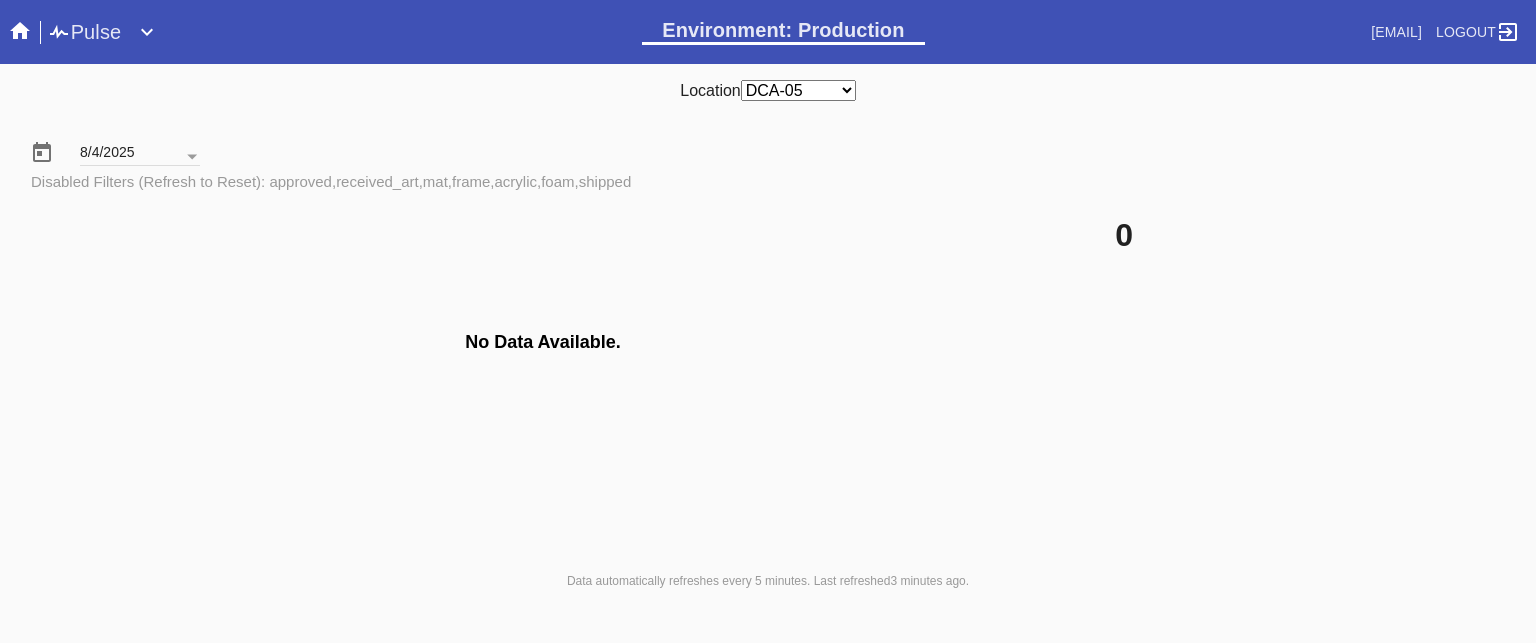 scroll, scrollTop: 0, scrollLeft: 0, axis: both 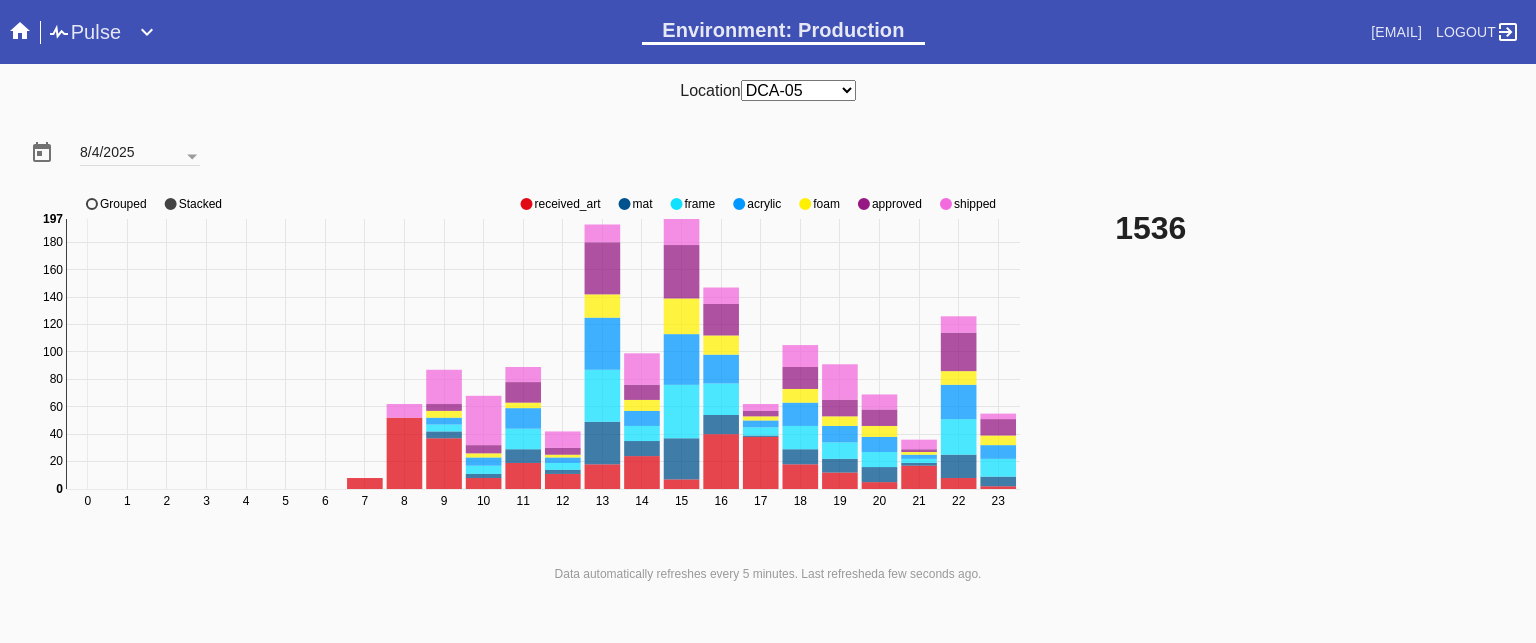 click on "approved" 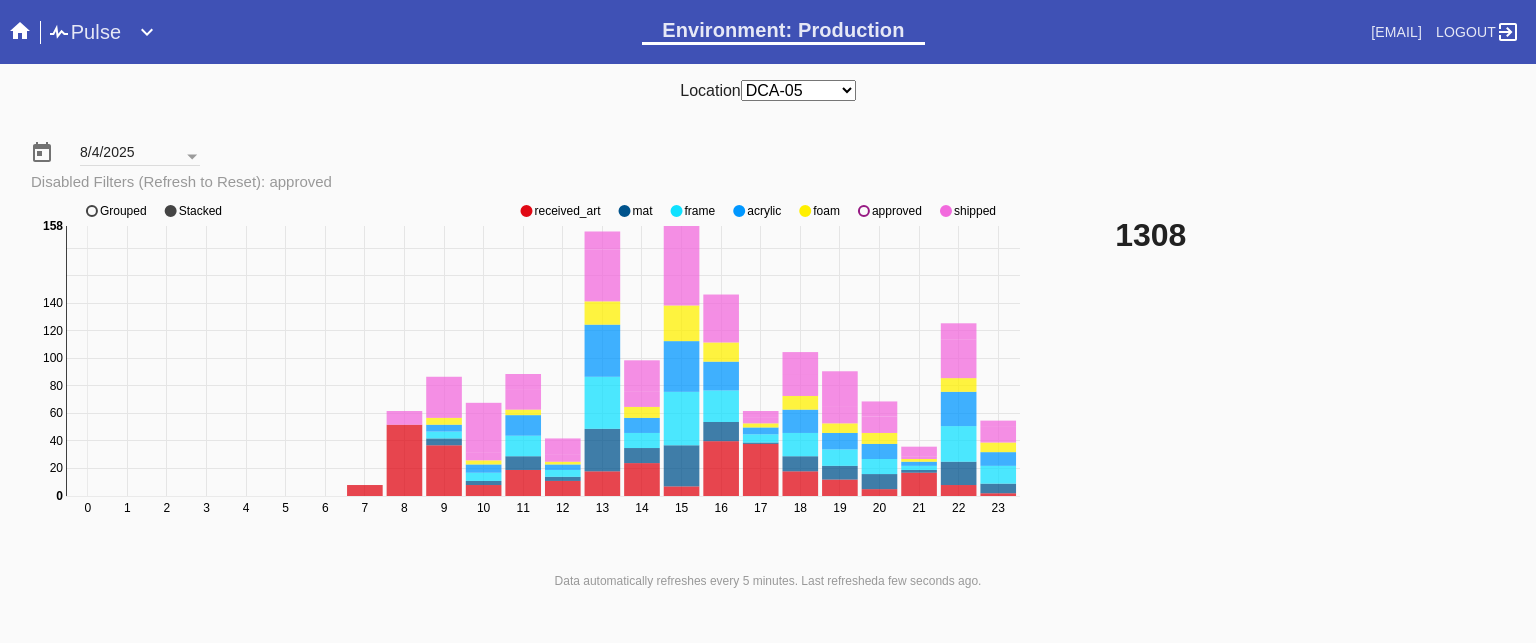 click on "0 1 2 3 4 5 6 7 8 9 10 11 12 13 14 15 16 17 18 19 20 21 22 23 0 20 40 60 80 100 120 140 160 180 0 158 received_art mat frame acrylic foam approved shipped Grouped Stacked" 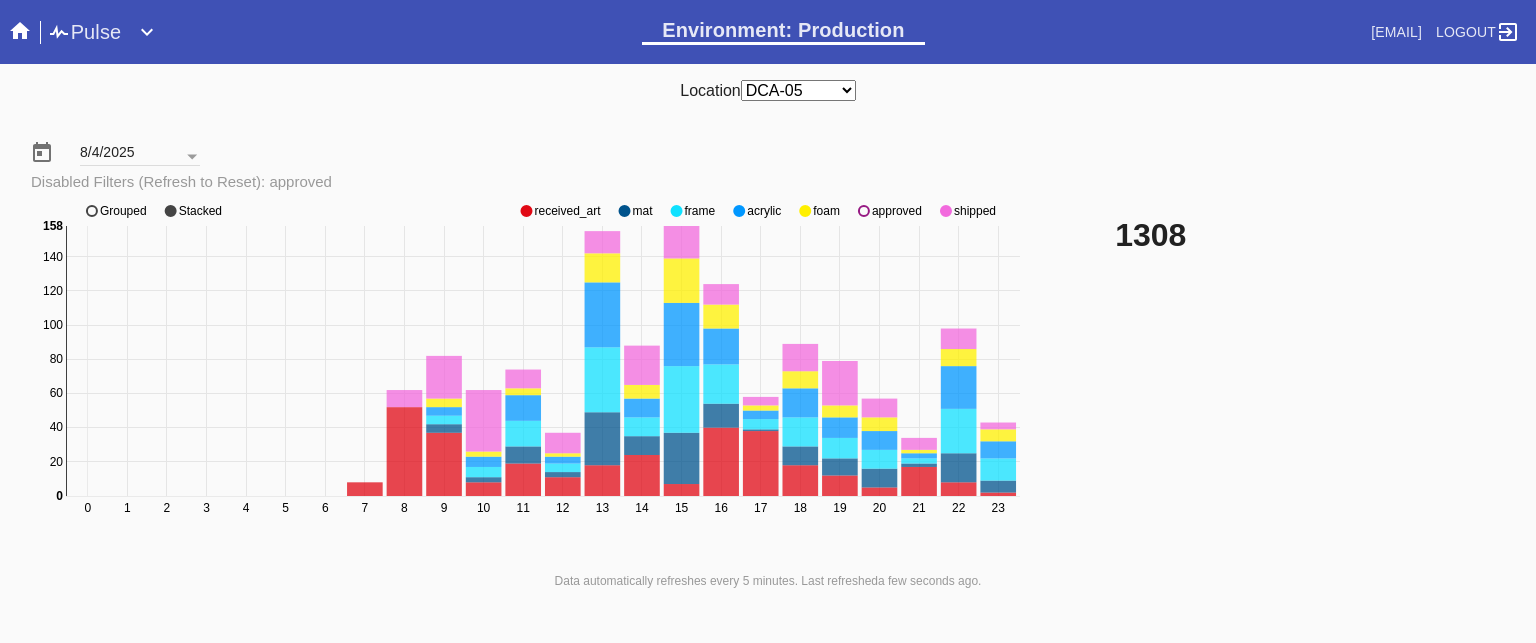 click on "approved" 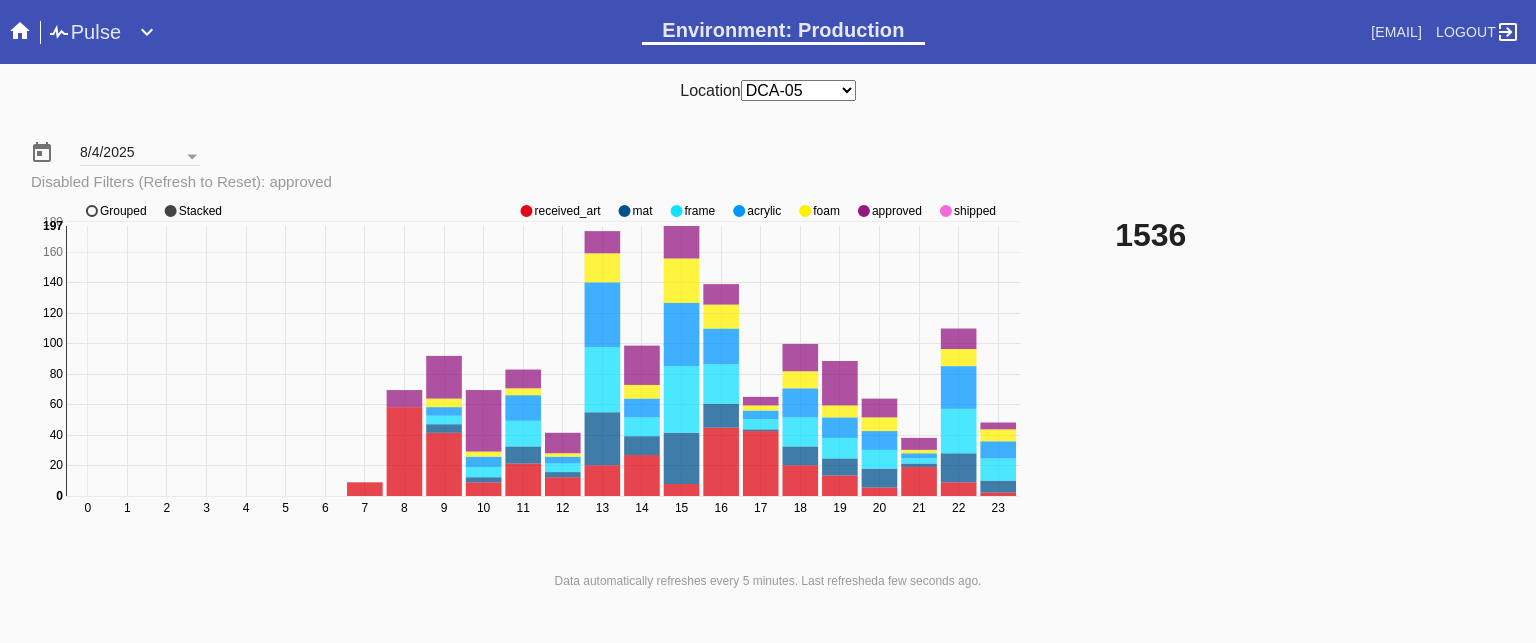 click on "approved" 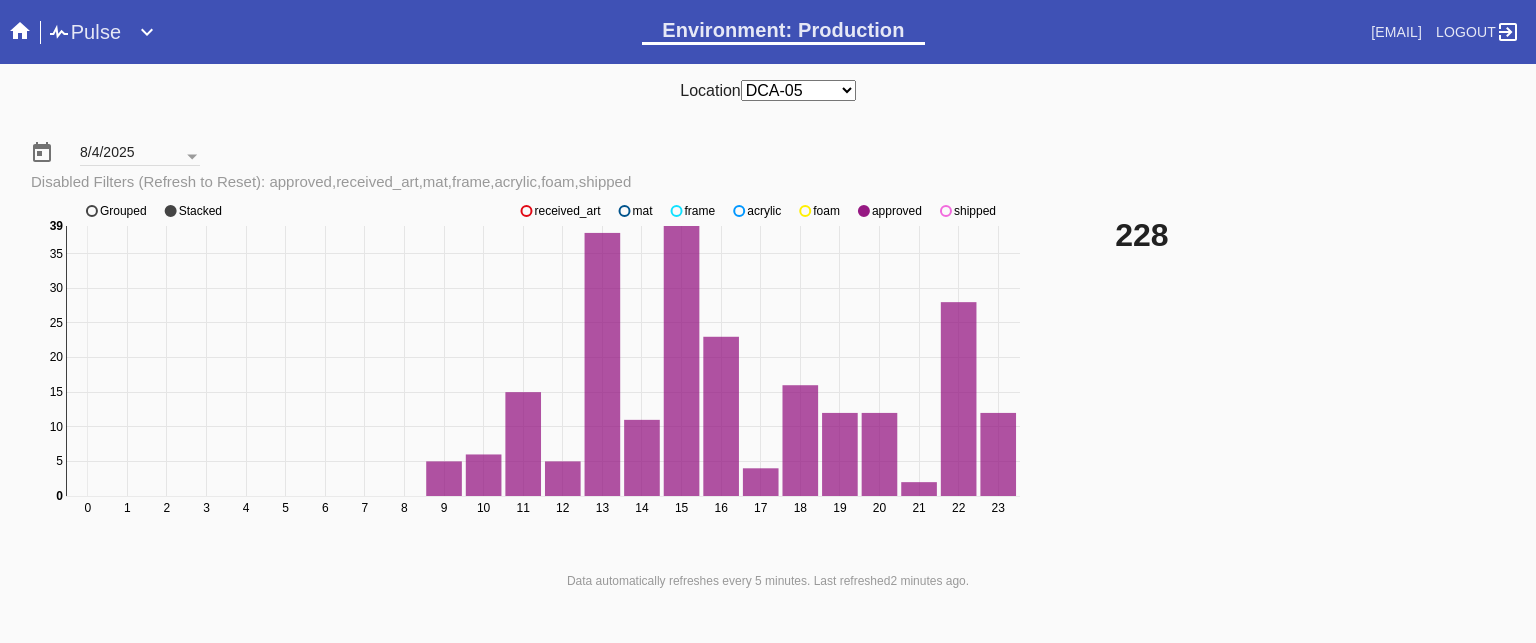 click on "shipped" 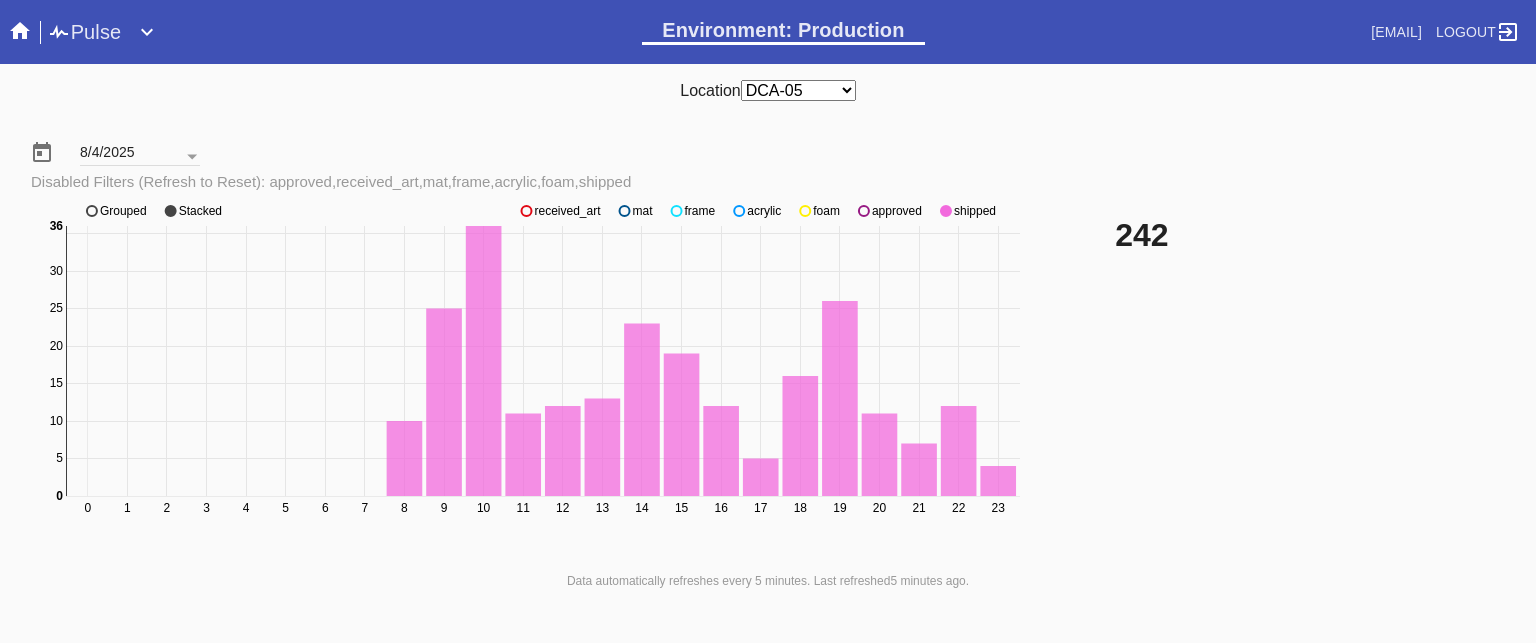 click on "approved" 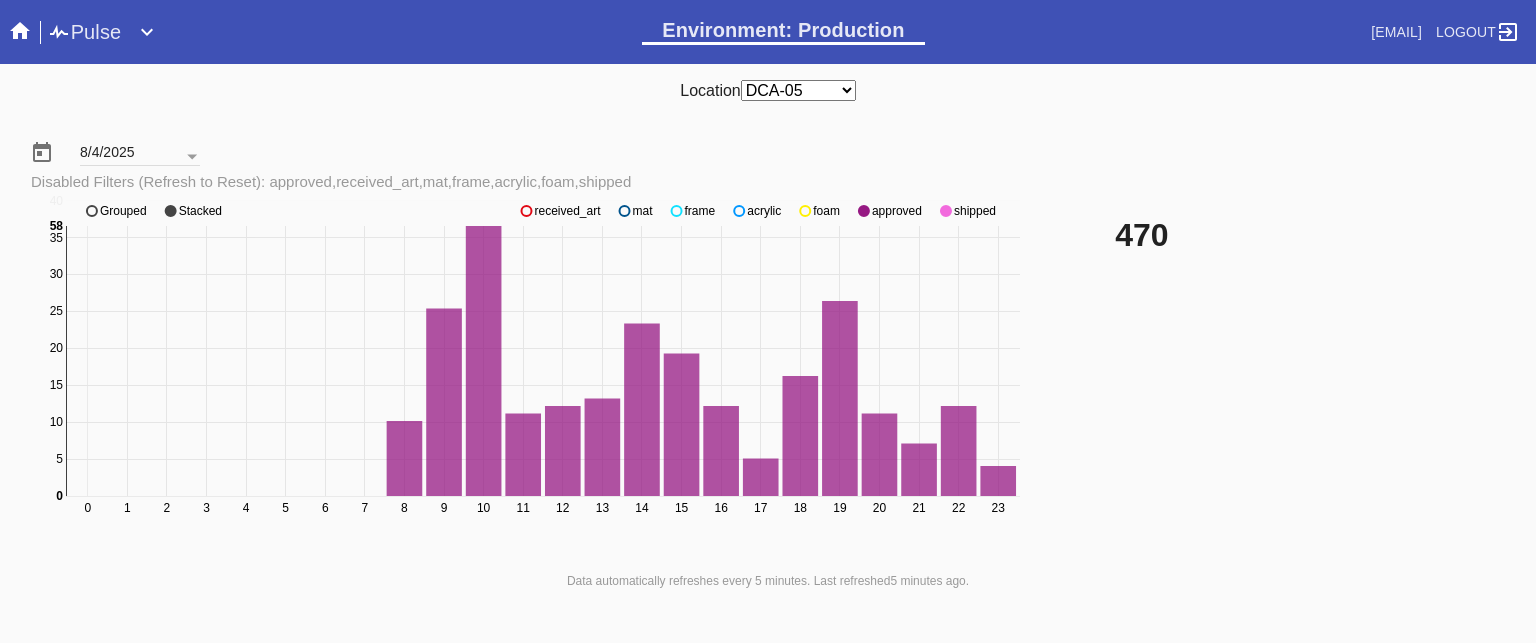 click on "approved" 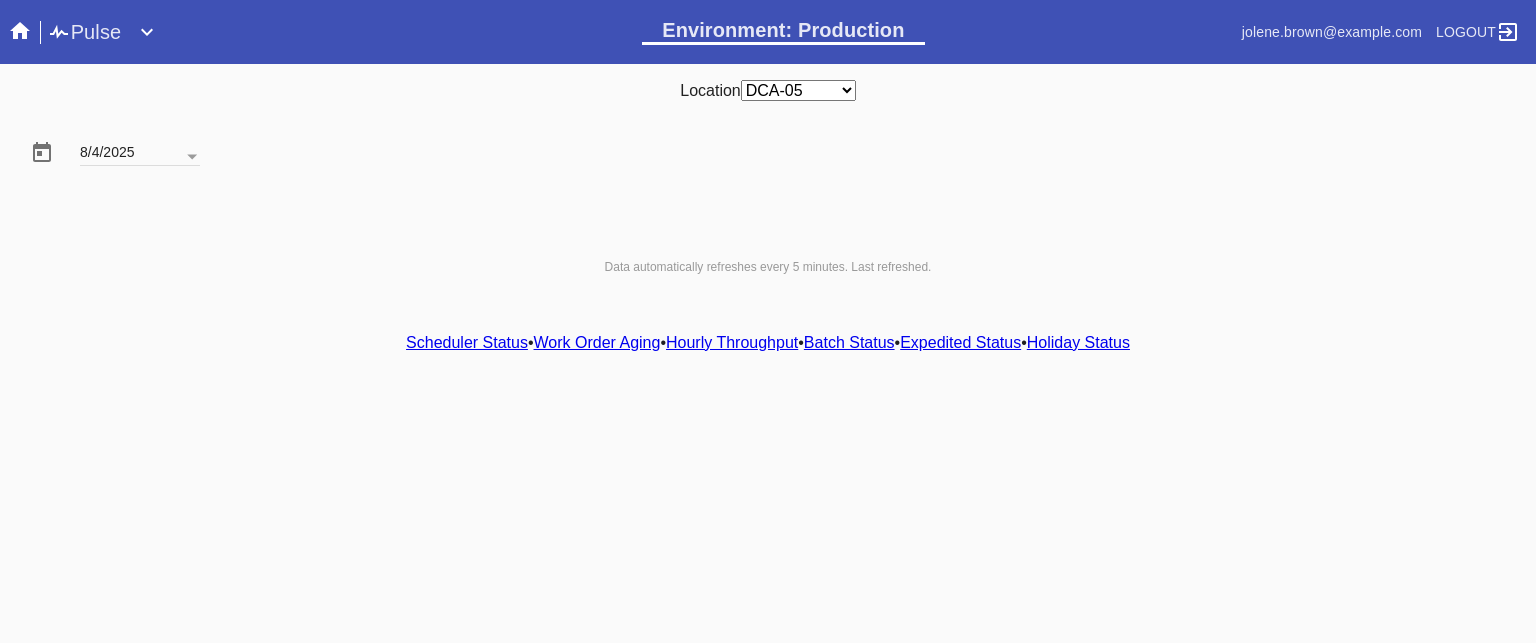 scroll, scrollTop: 0, scrollLeft: 0, axis: both 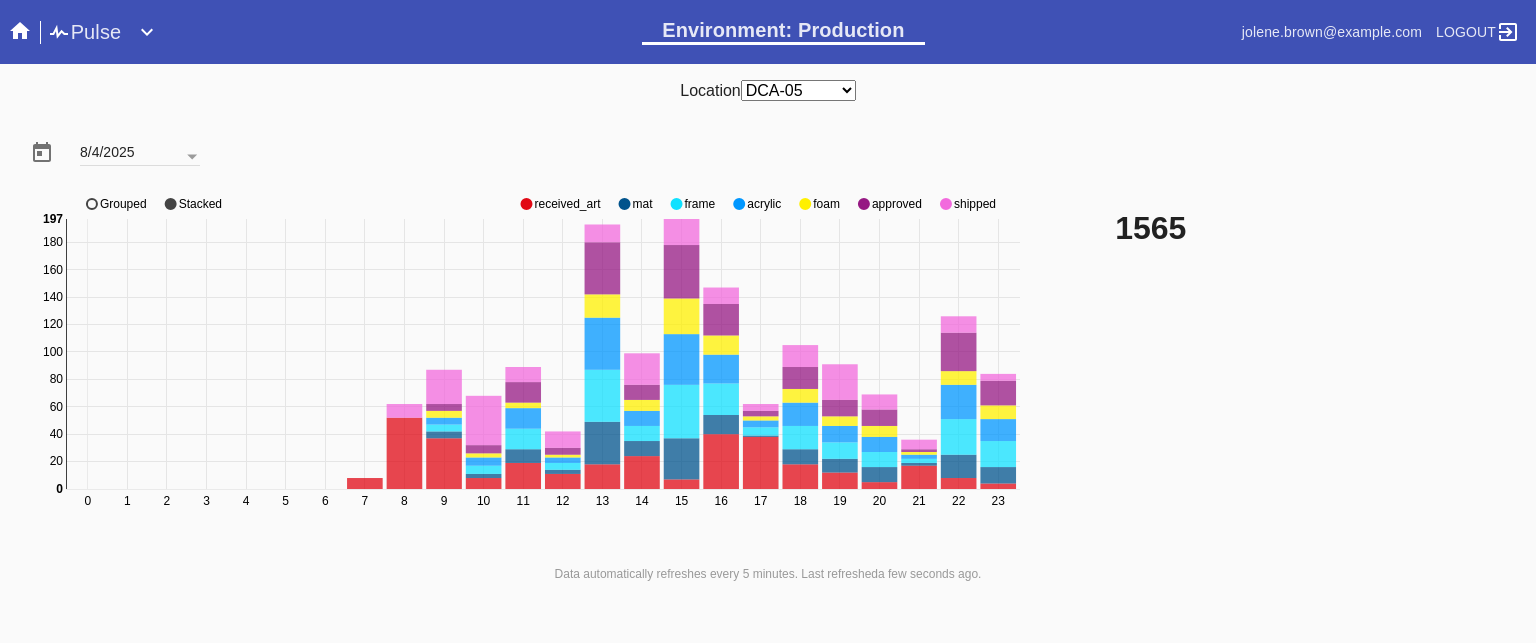 click on "approved" 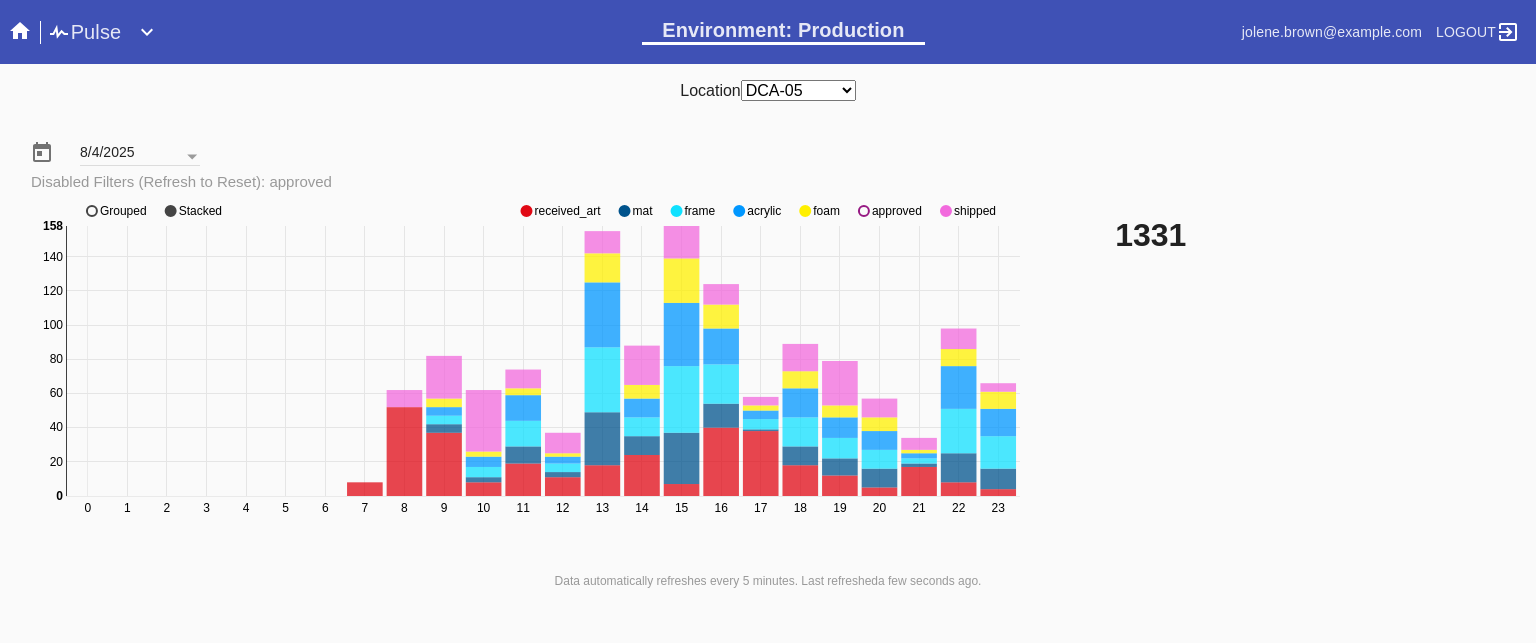 click on "approved" 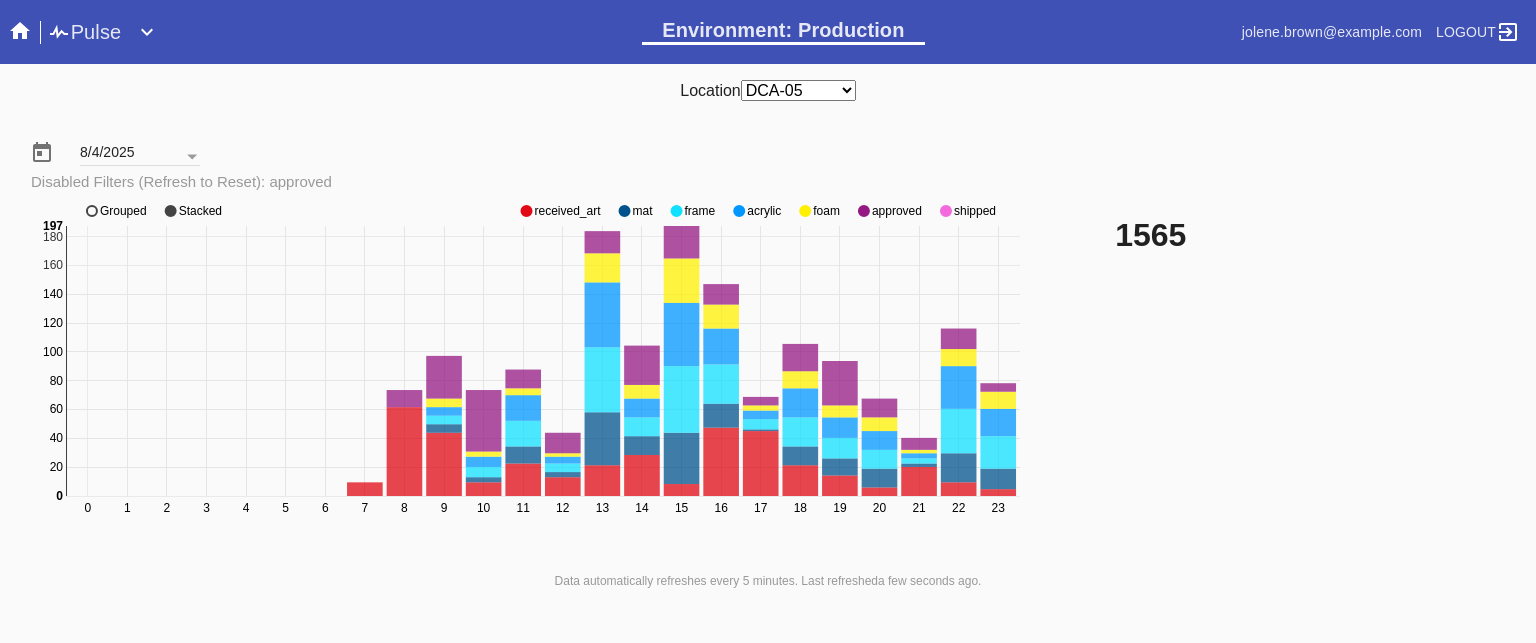 click on "approved" 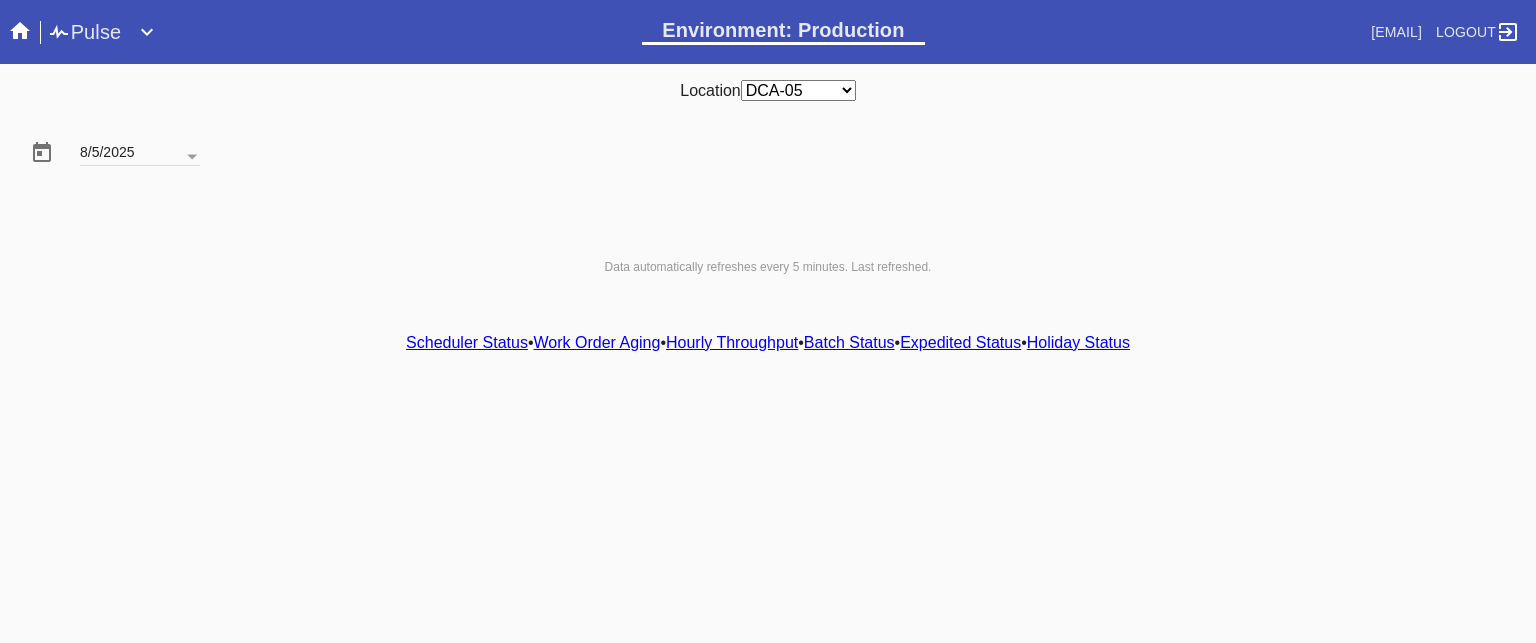 scroll, scrollTop: 0, scrollLeft: 0, axis: both 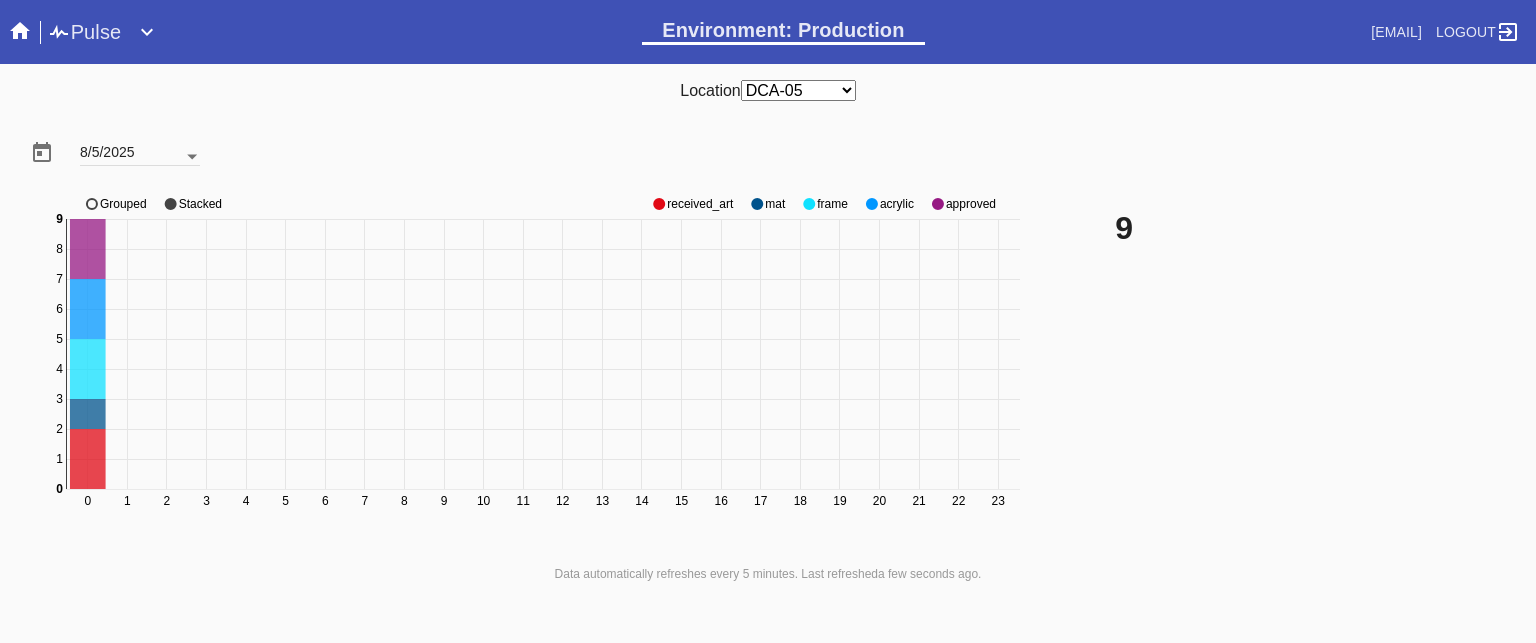 click at bounding box center (192, 157) 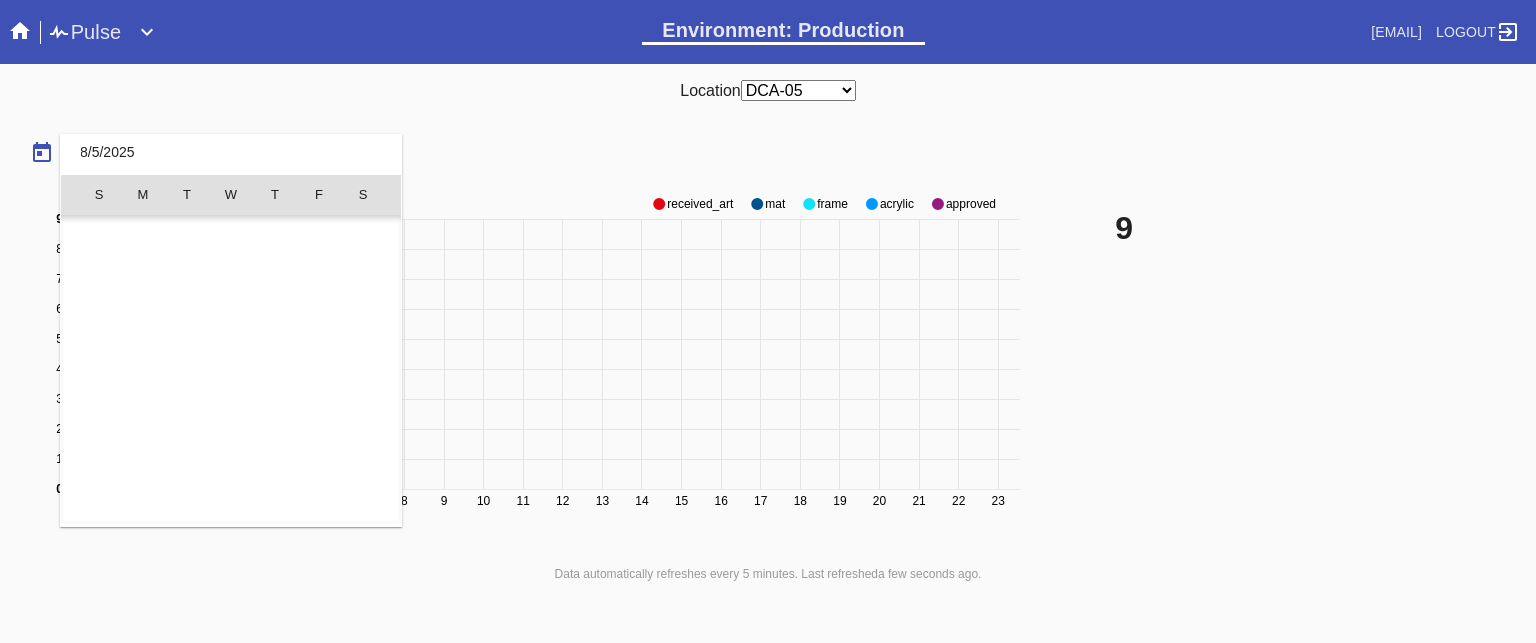 scroll, scrollTop: 462955, scrollLeft: 0, axis: vertical 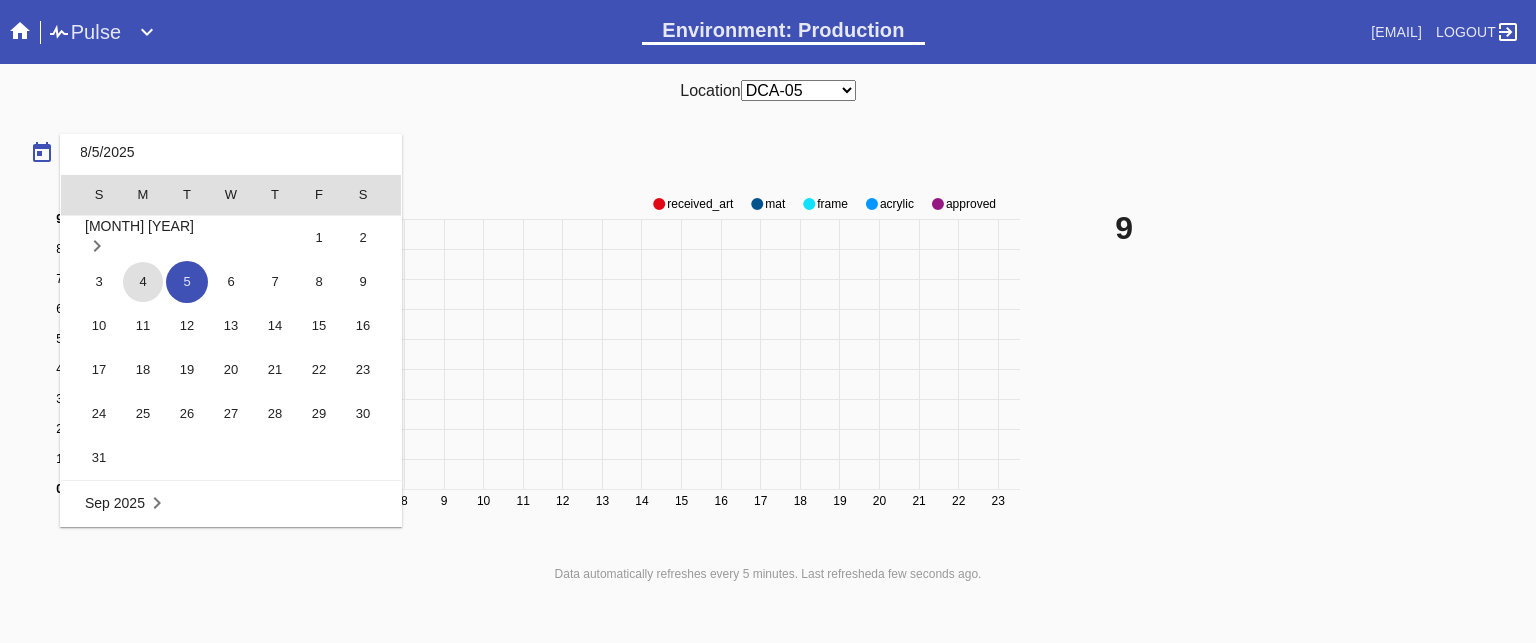 click on "4" at bounding box center [143, 282] 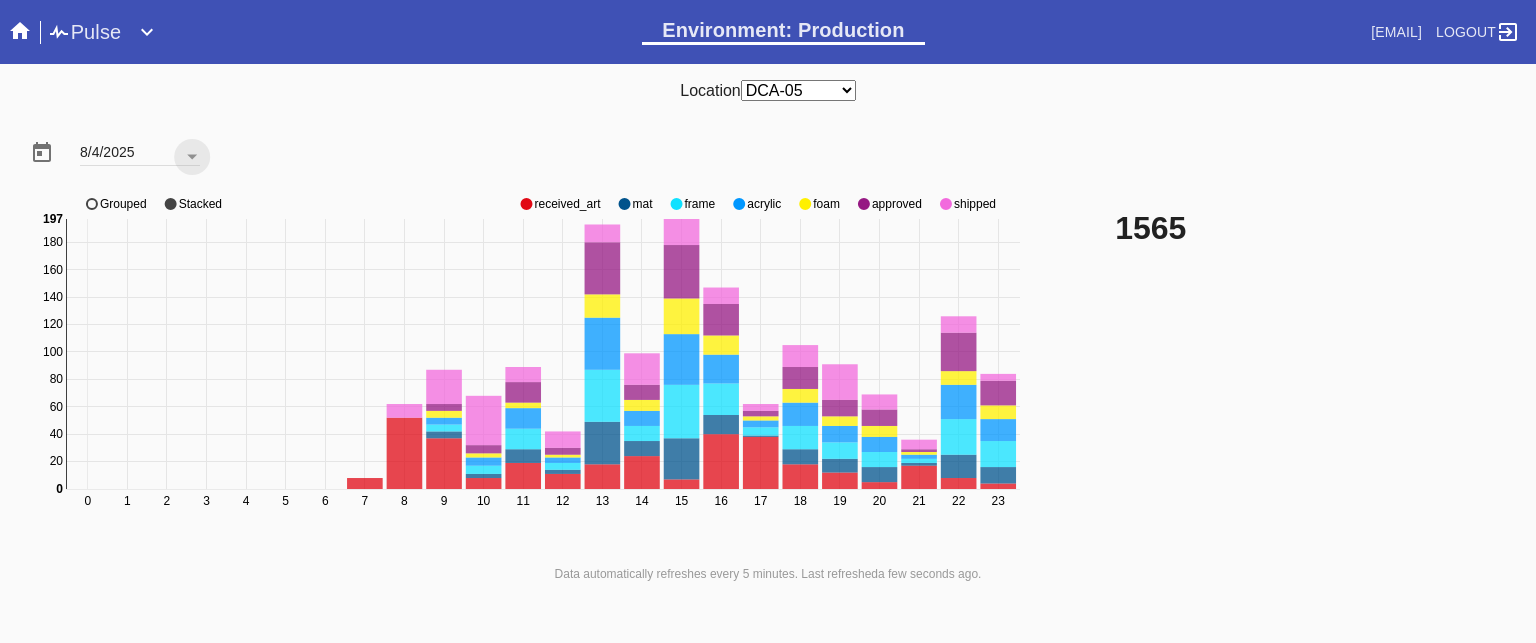 click on "approved" 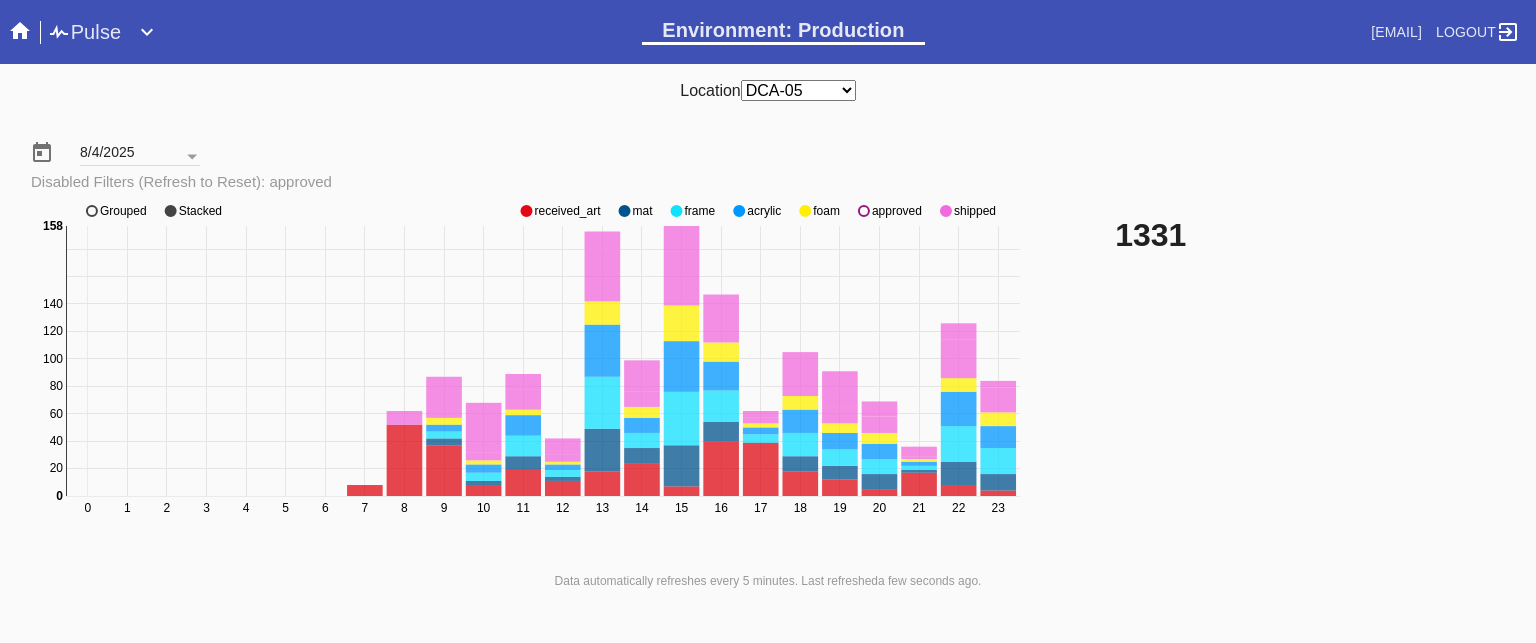 click on "0 1 2 3 4 5 6 7 8 9 10 11 12 13 14 15 16 17 18 19 20 21 22 23 0 20 40 60 80 100 120 140 160 180 0 158 received_art mat frame acrylic foam approved shipped Grouped Stacked" 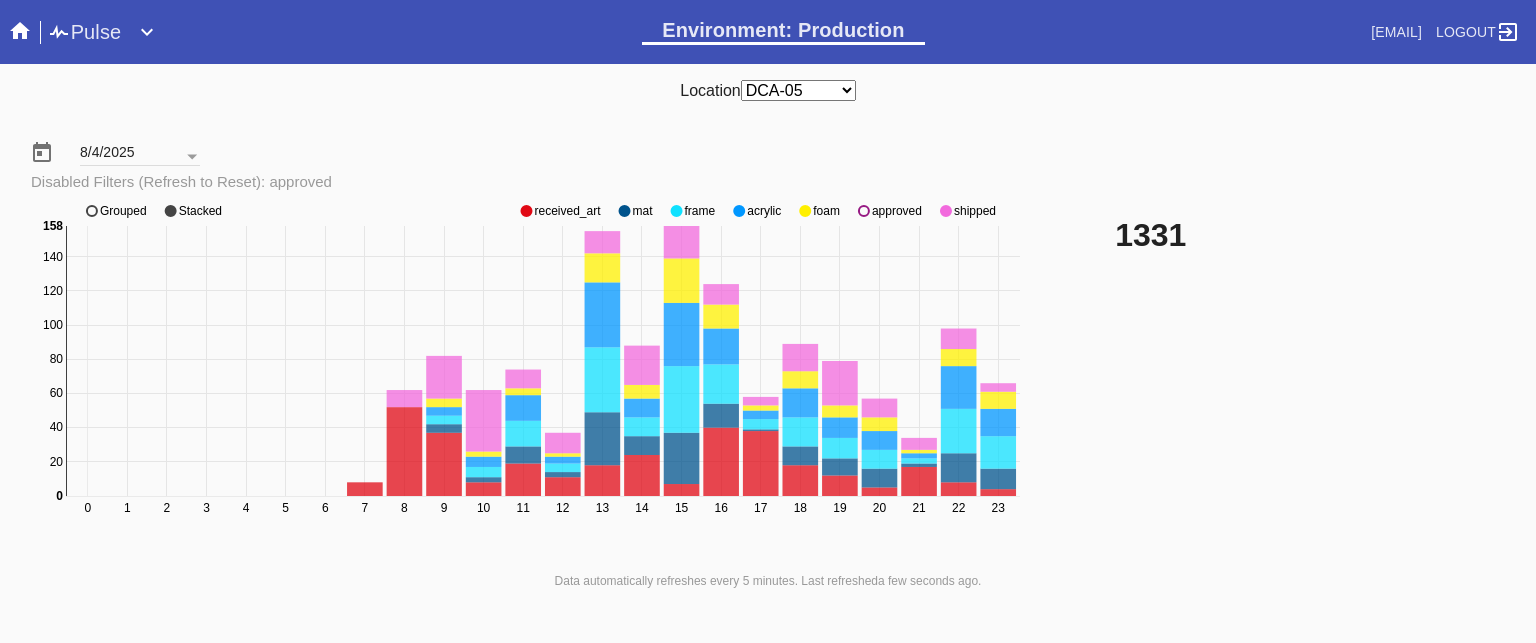 click on "approved" 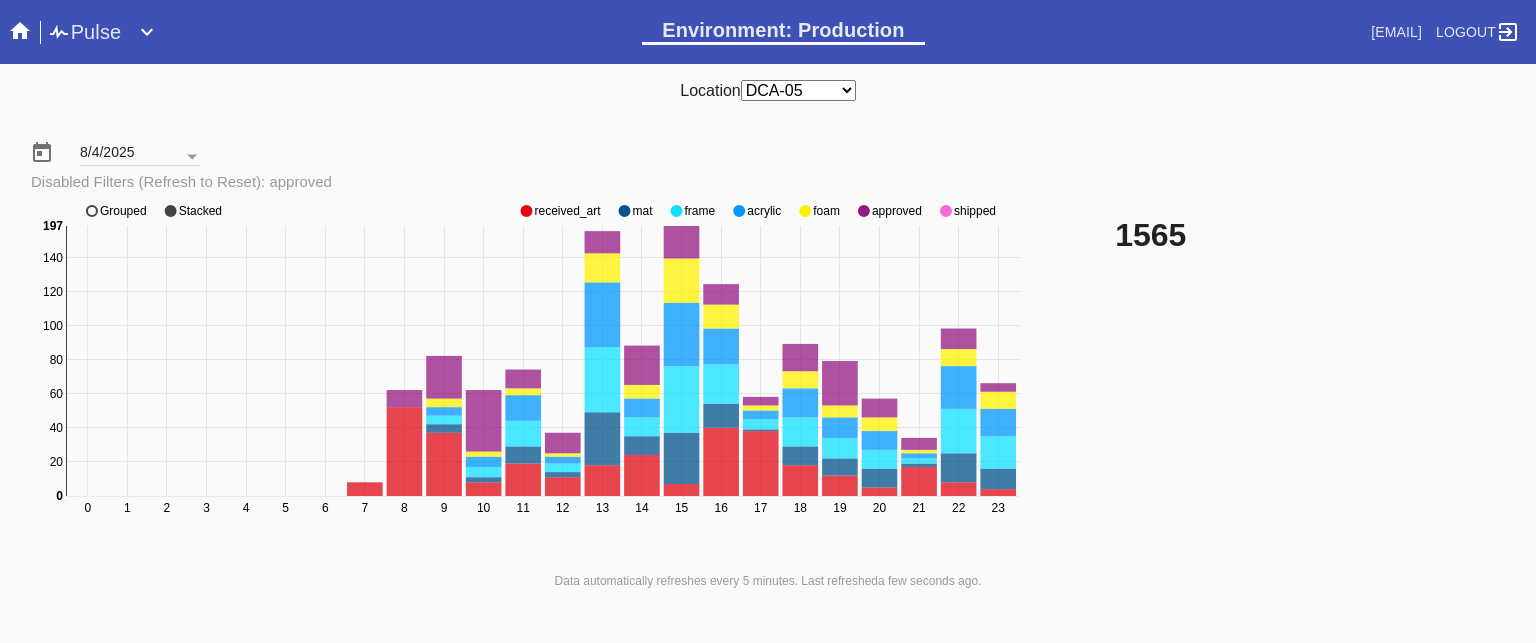 click on "approved" 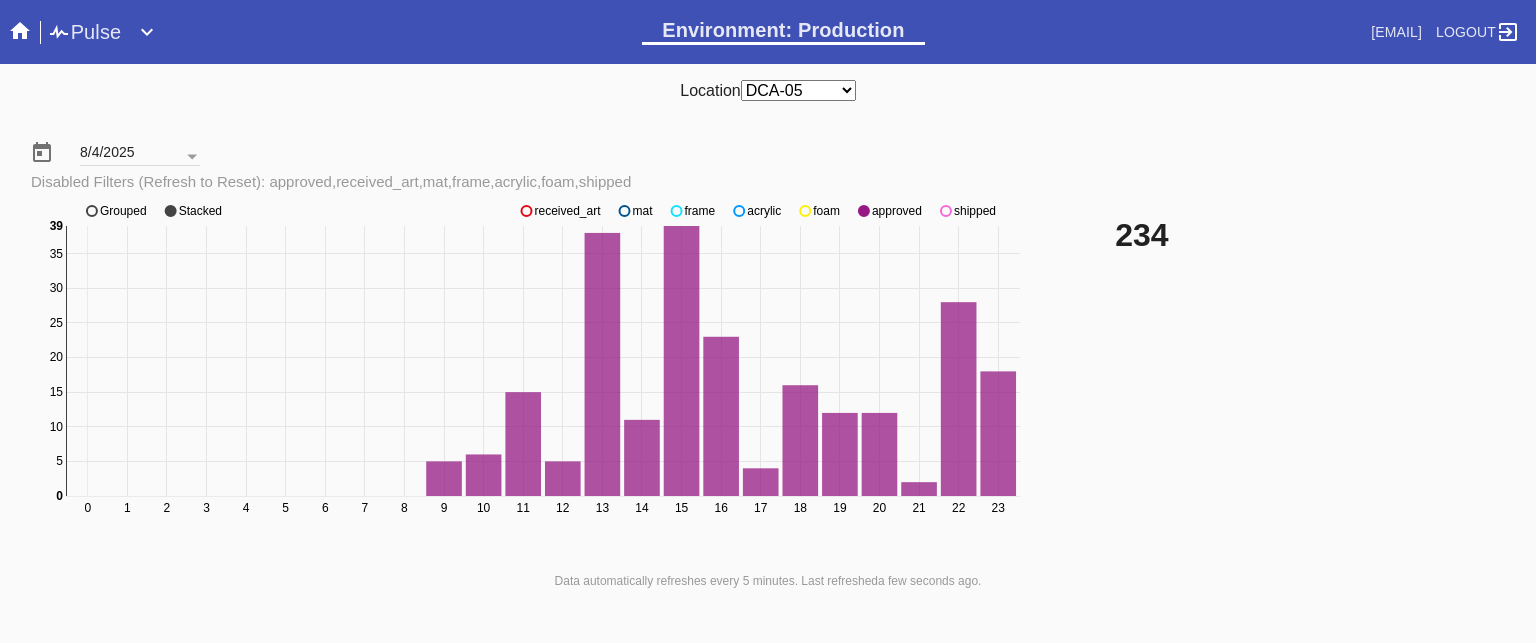 click on "shipped" 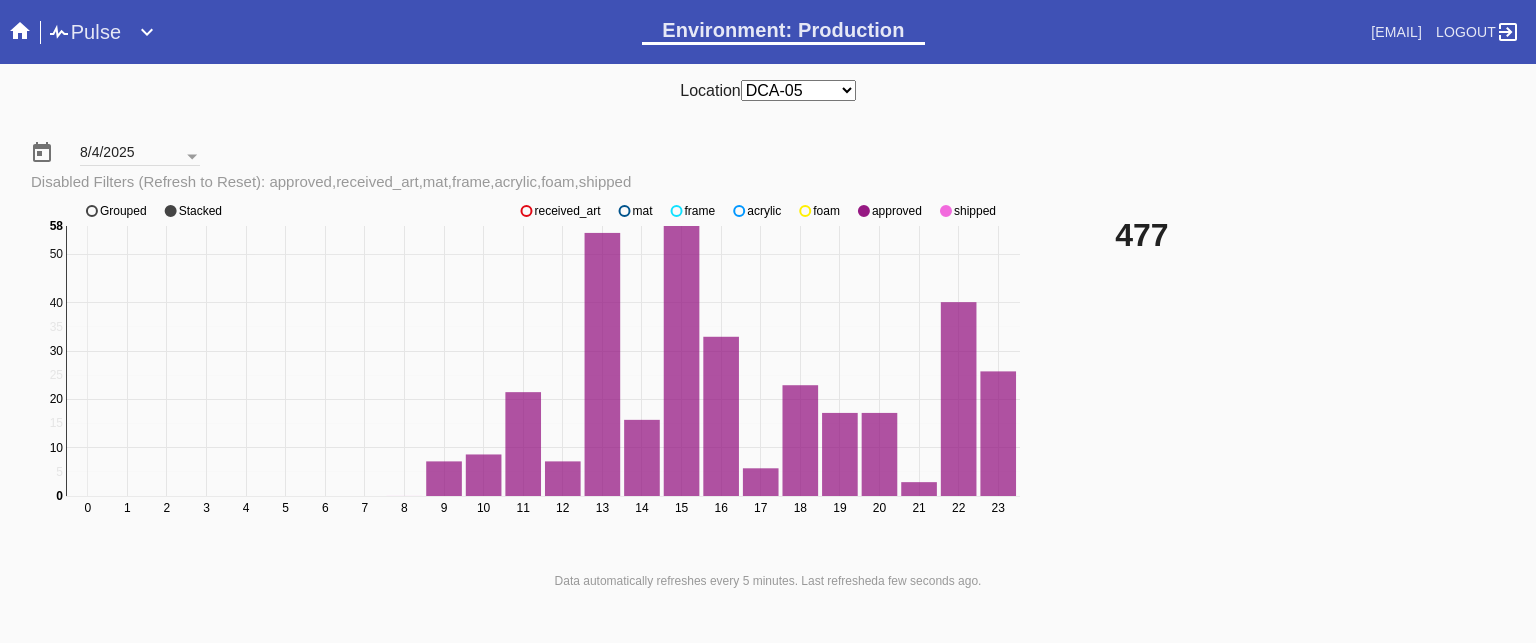 click on "shipped" 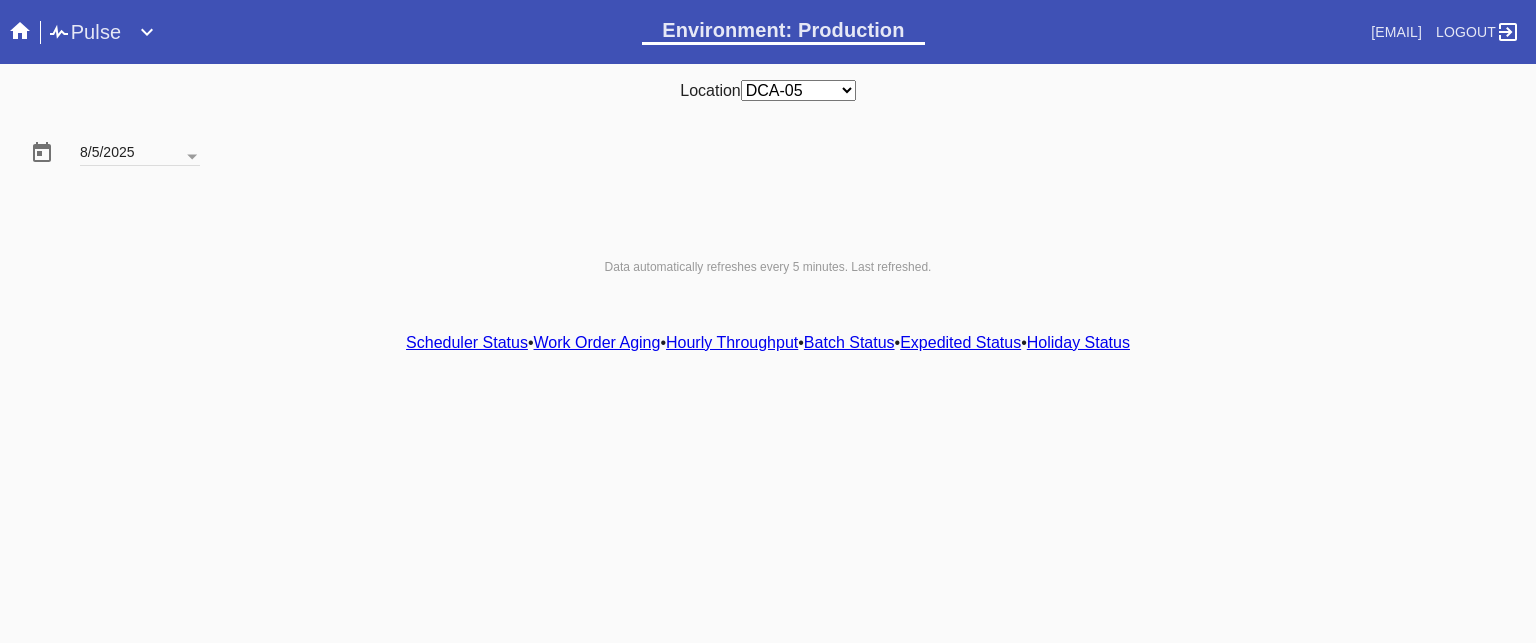 scroll, scrollTop: 0, scrollLeft: 0, axis: both 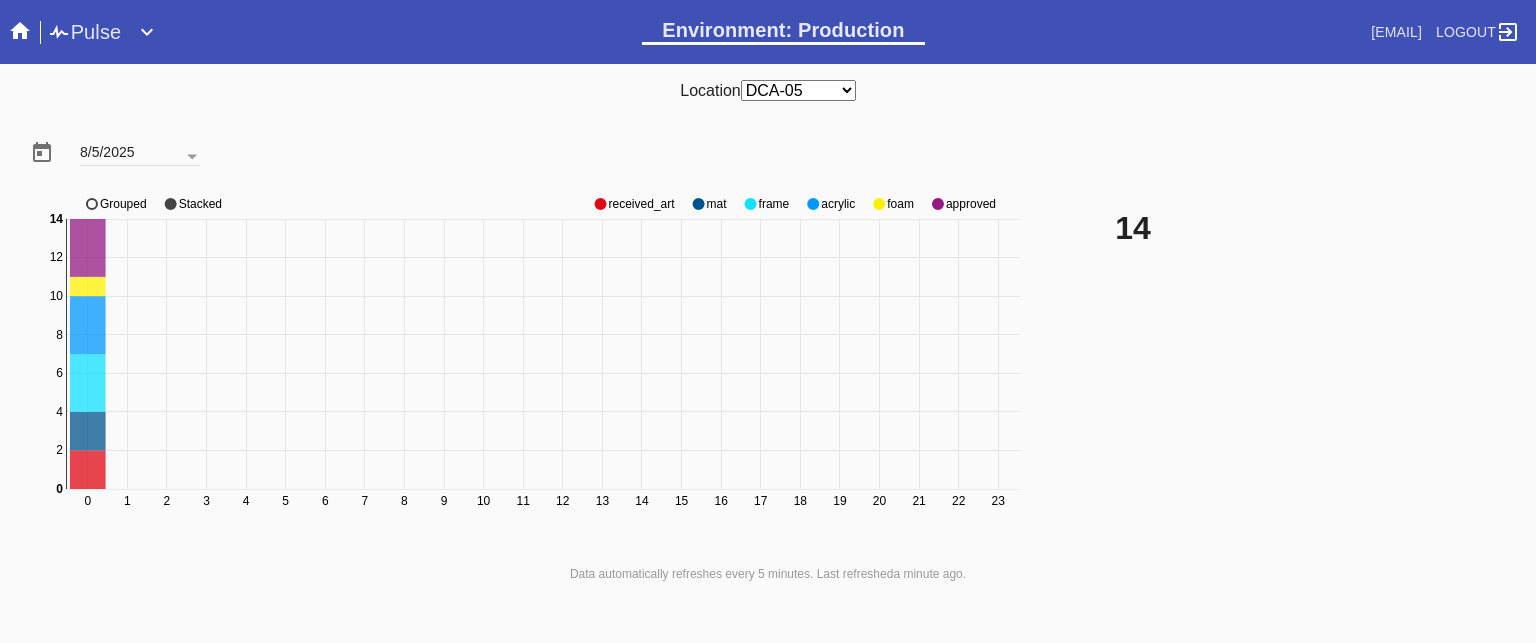 click on "0 1 2 3 4 5 6 7 8 9 10 11 12 13 14 15 16 17 18 19 20 21 22 23 0 2 4 6 8 10 12 14 0 14 received_art mat frame acrylic foam approved Grouped Stacked 14" at bounding box center (768, 364) 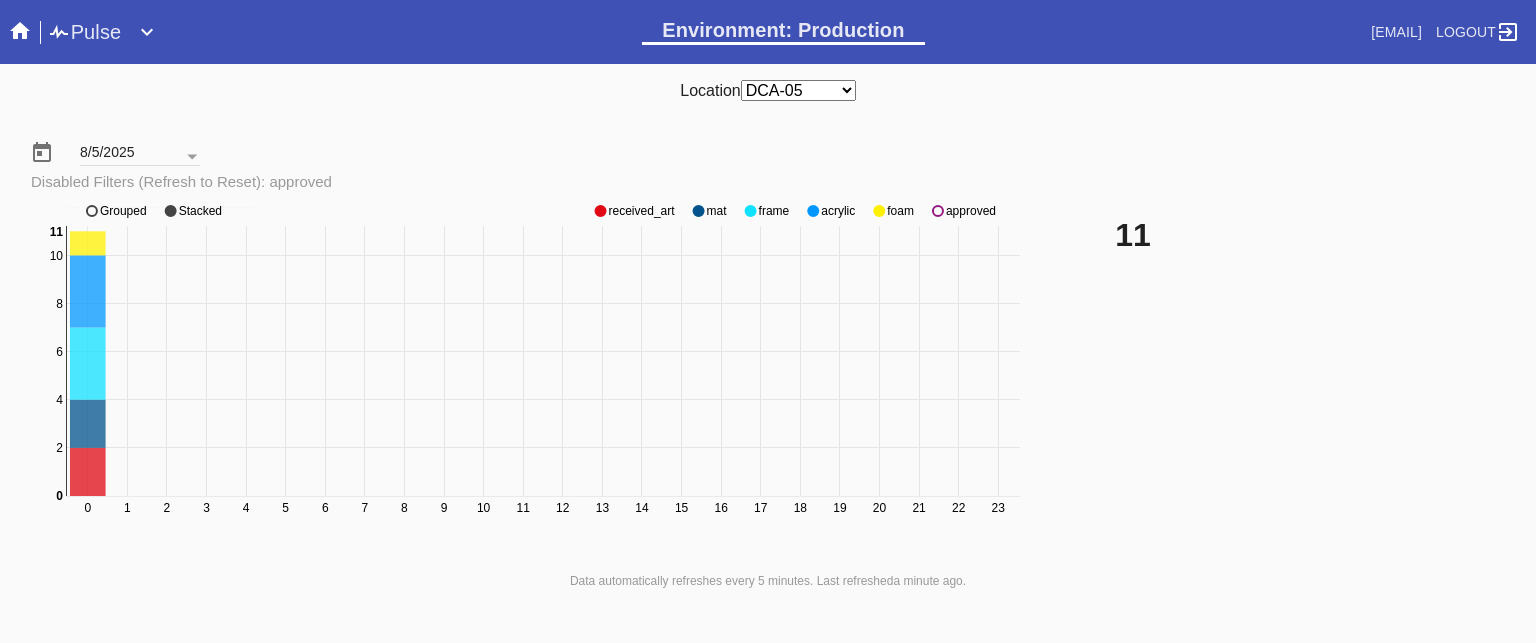 click on "0 1 2 3 4 5 6 7 8 9 10 11 12 13 14 15 16 17 18 19 20 21 22 23 0 2 4 6 8 10 12 14 0 11 received_art mat frame acrylic foam approved Grouped Stacked" 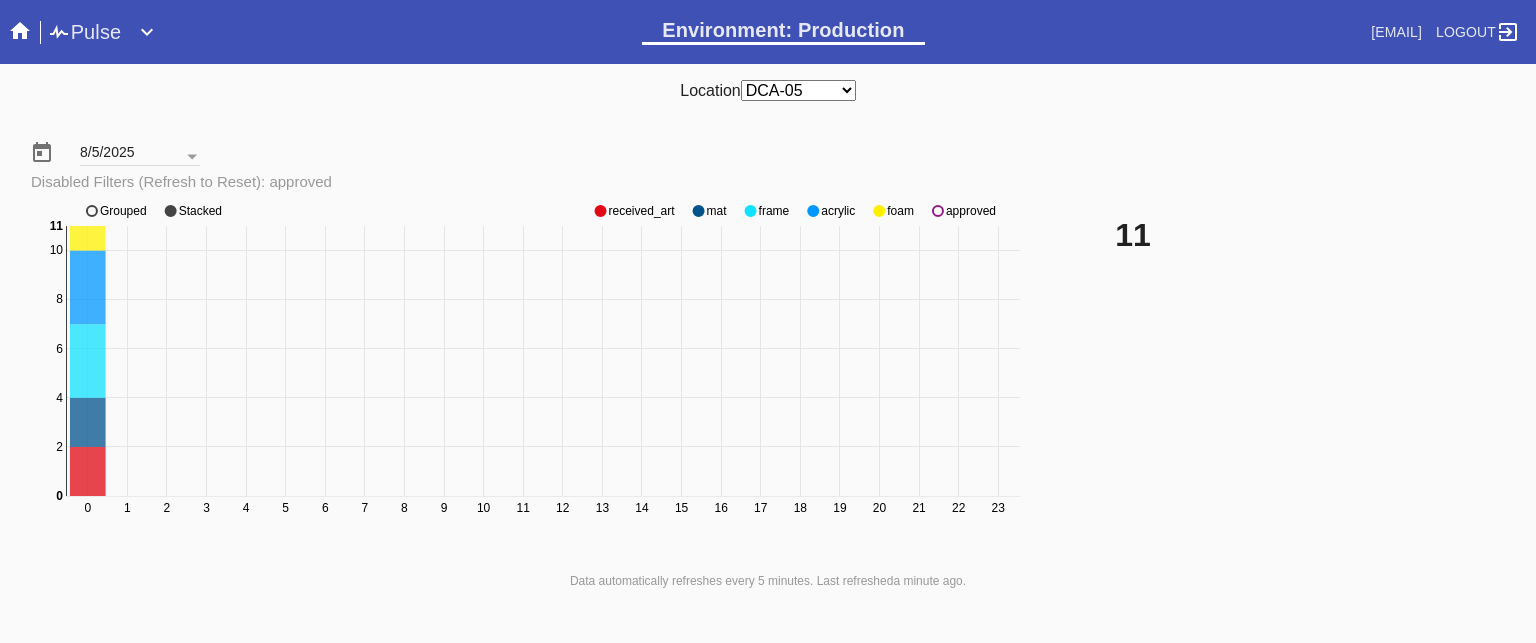 click on "approved" 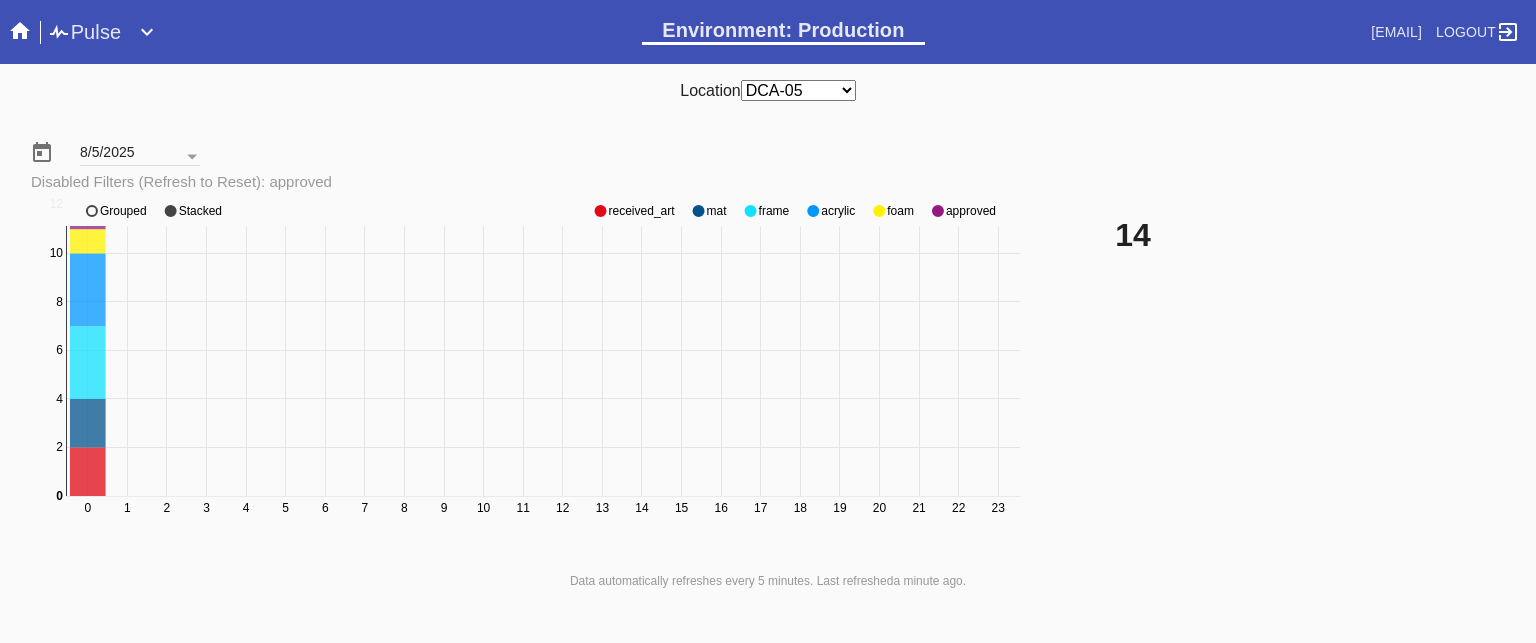 click on "approved" 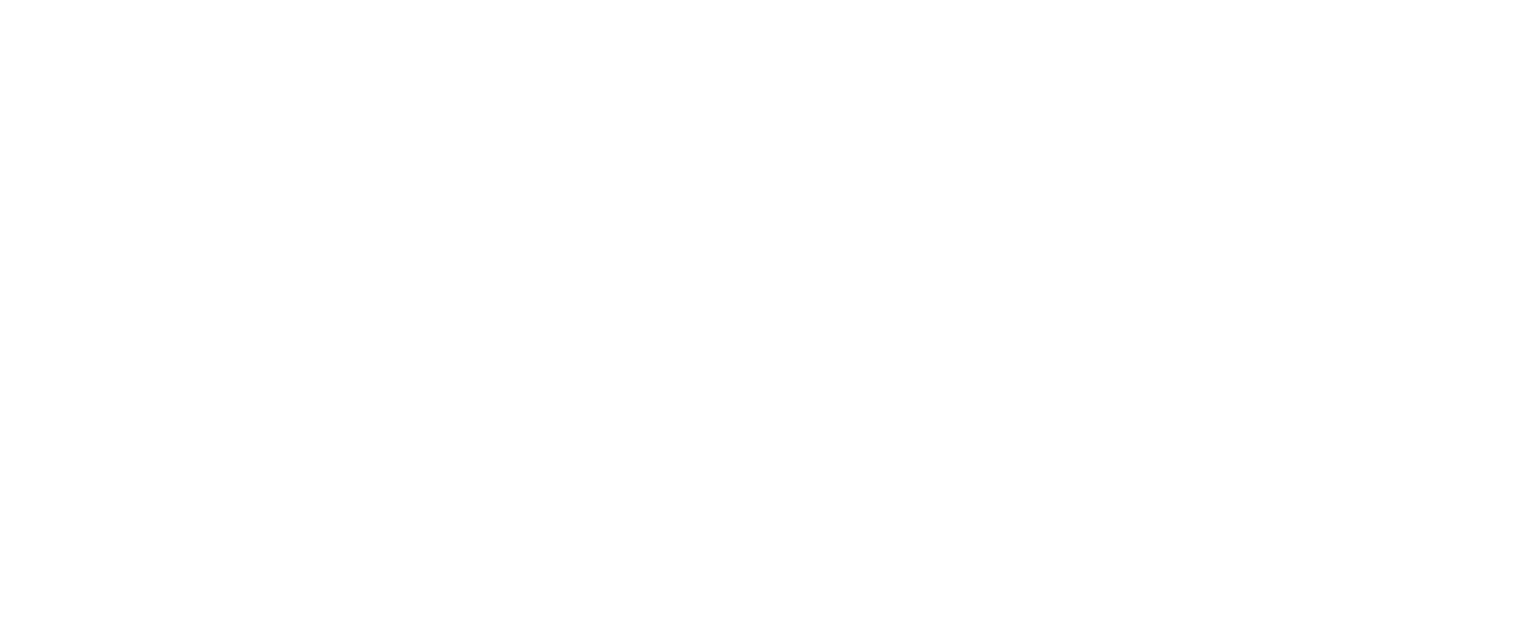 scroll, scrollTop: 0, scrollLeft: 0, axis: both 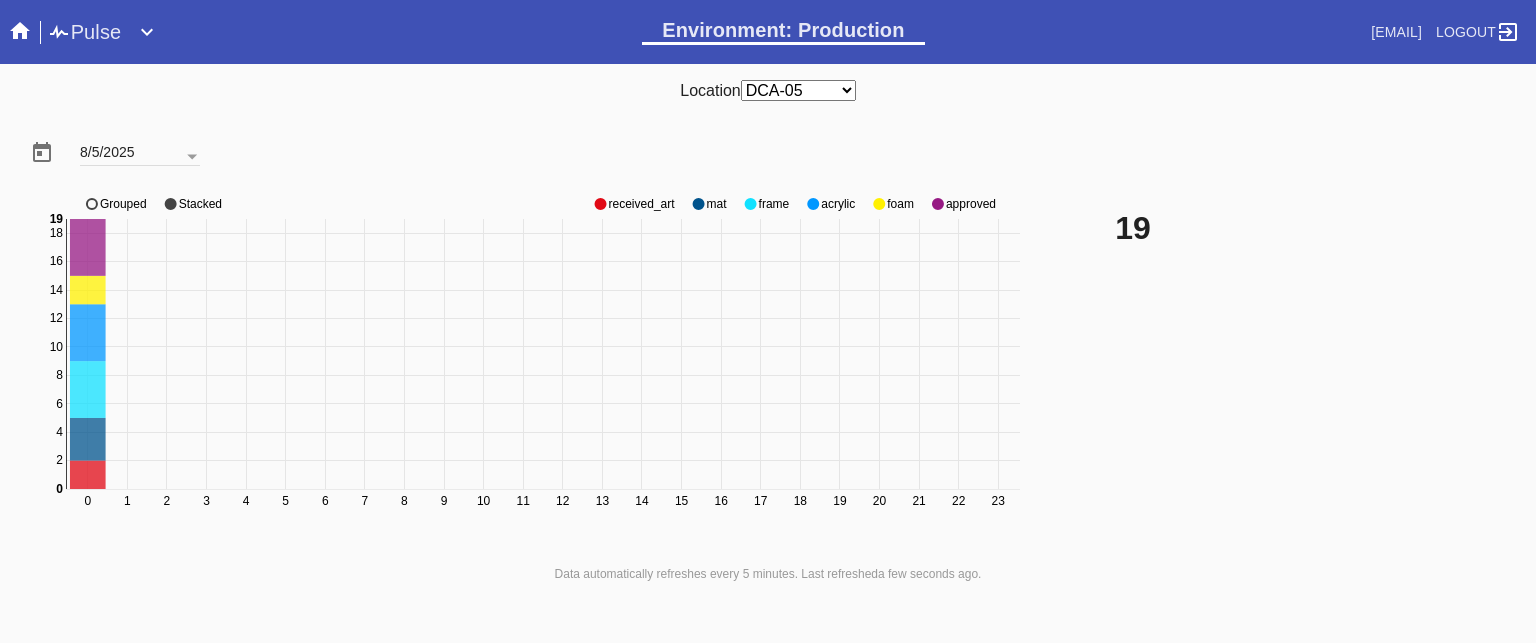 click on "approved" 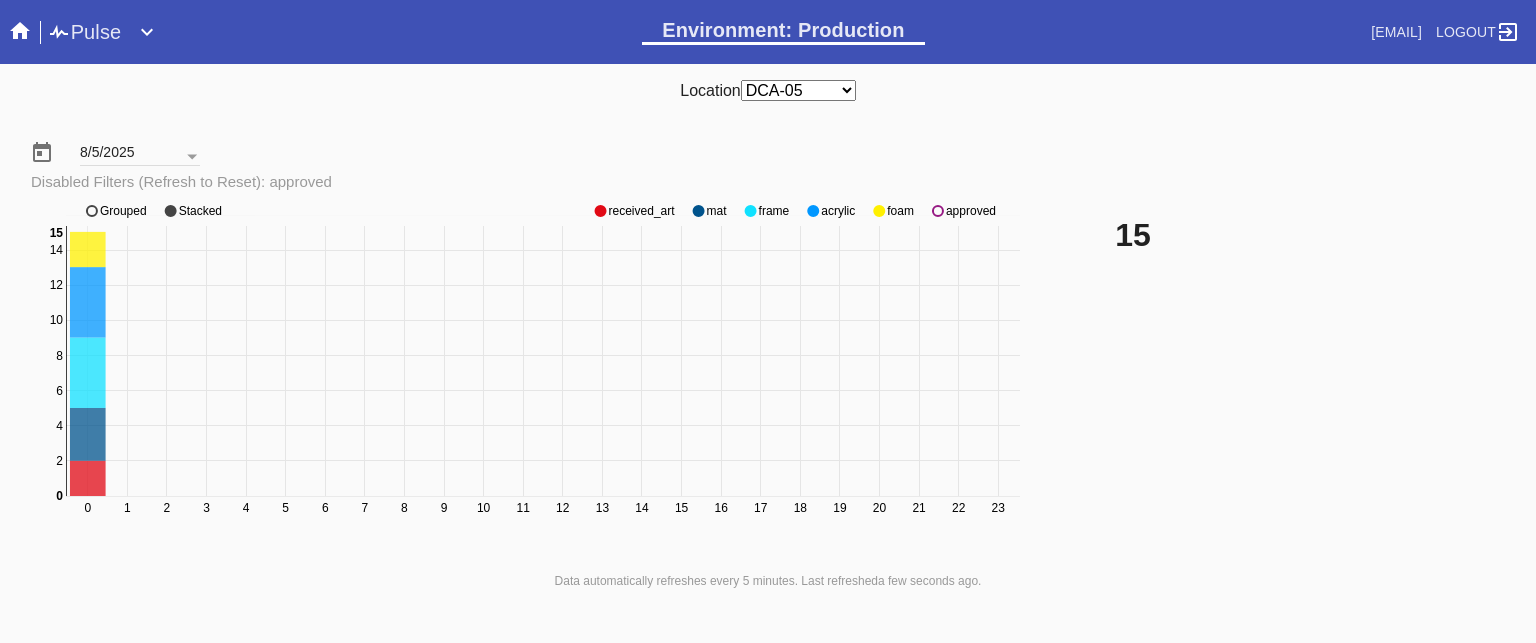 click on "approved" 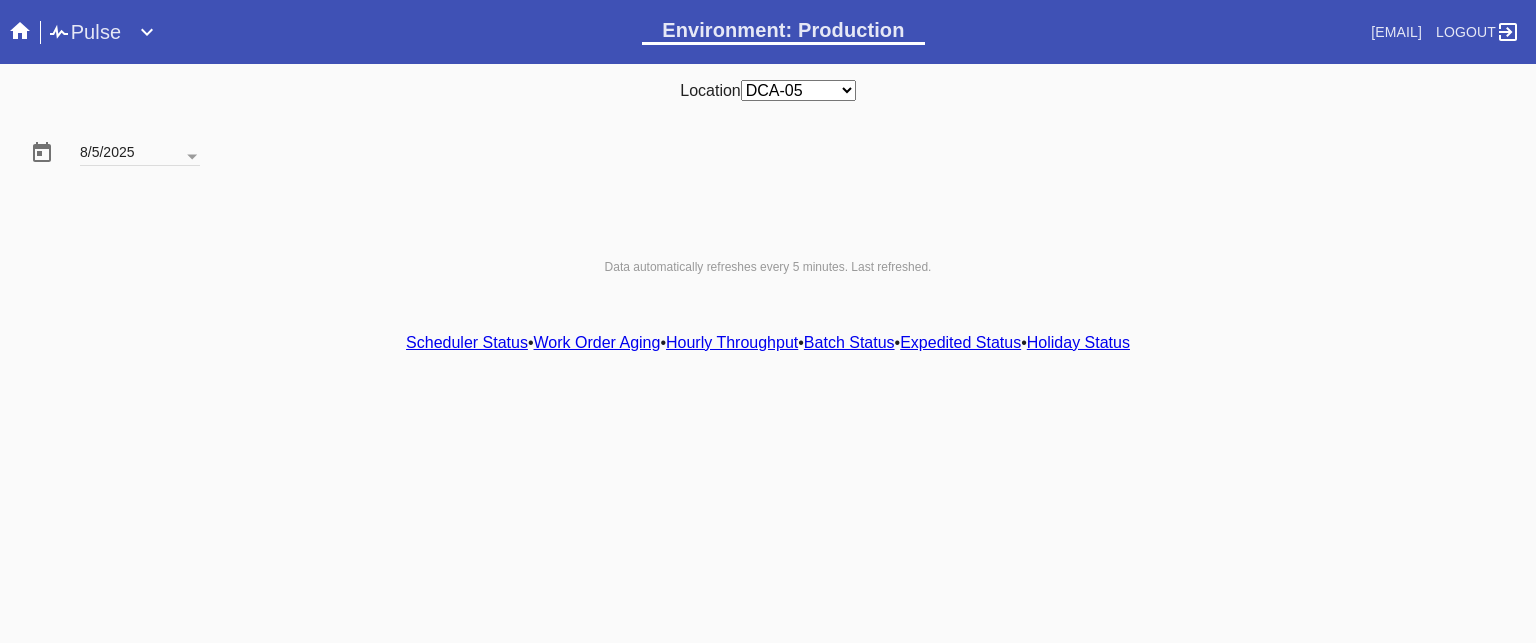 scroll, scrollTop: 0, scrollLeft: 0, axis: both 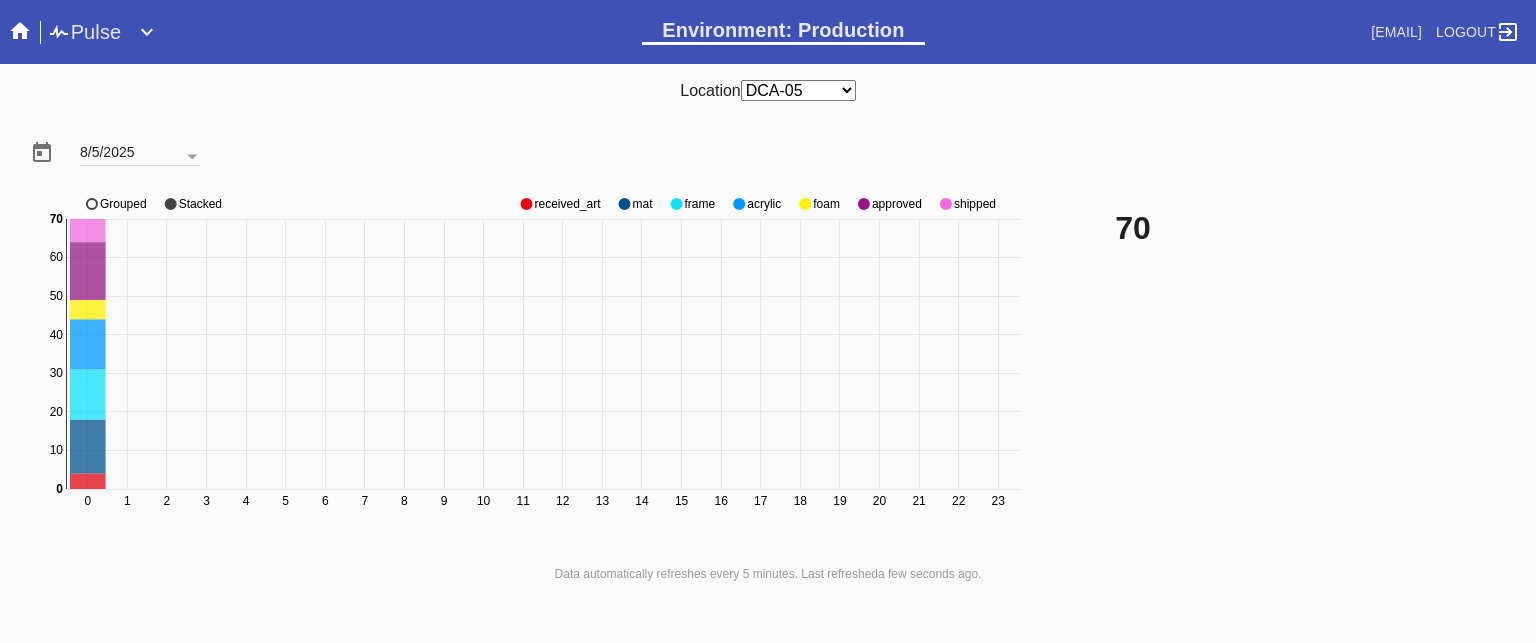 click on "approved" 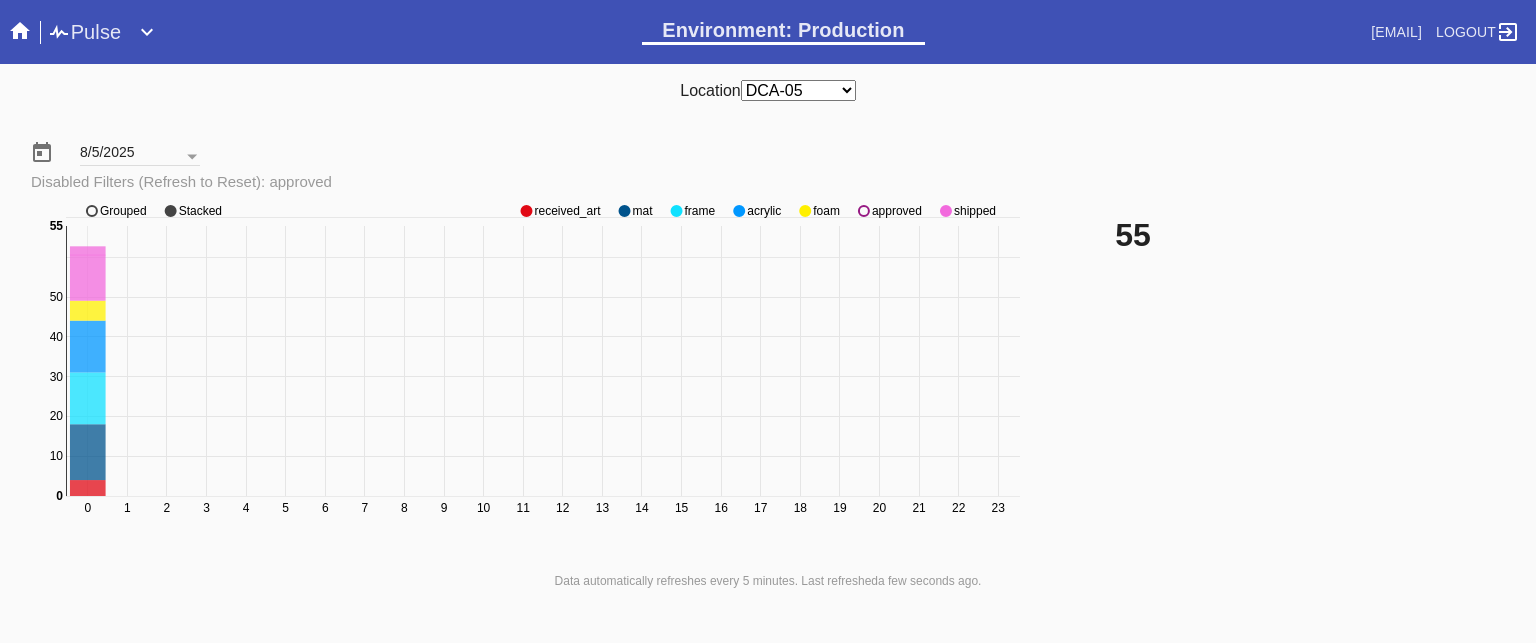 click on "approved" 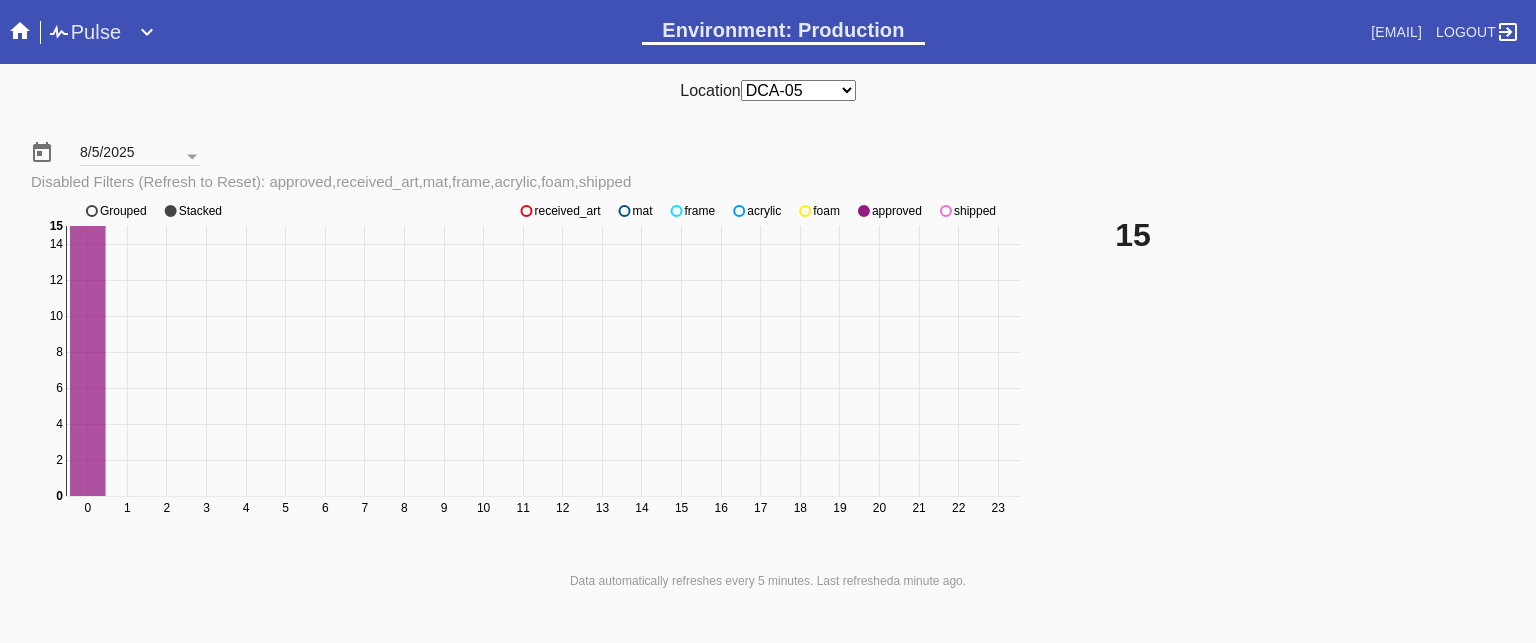 click on "8/5/2025   Disabled Filters (Refresh to Reset): approved,received_art,mat,frame,acrylic,foam,shipped" at bounding box center (768, 156) 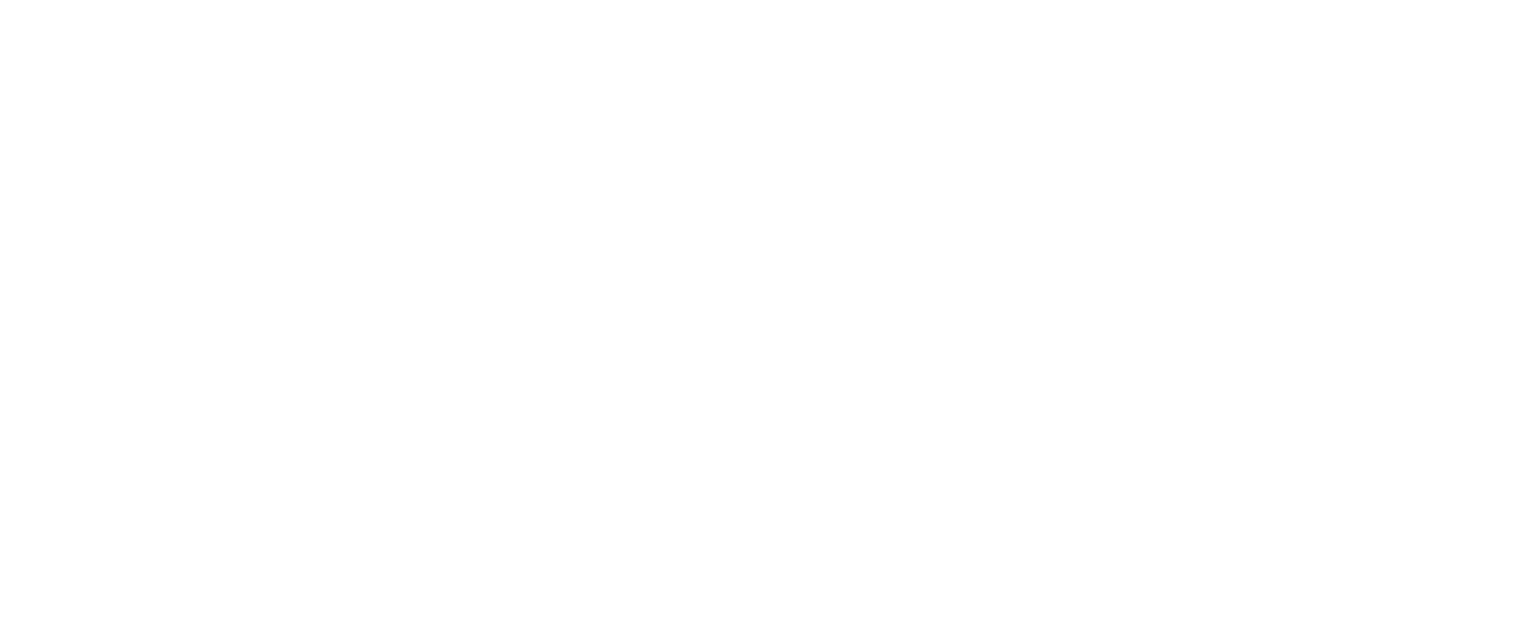 scroll, scrollTop: 0, scrollLeft: 0, axis: both 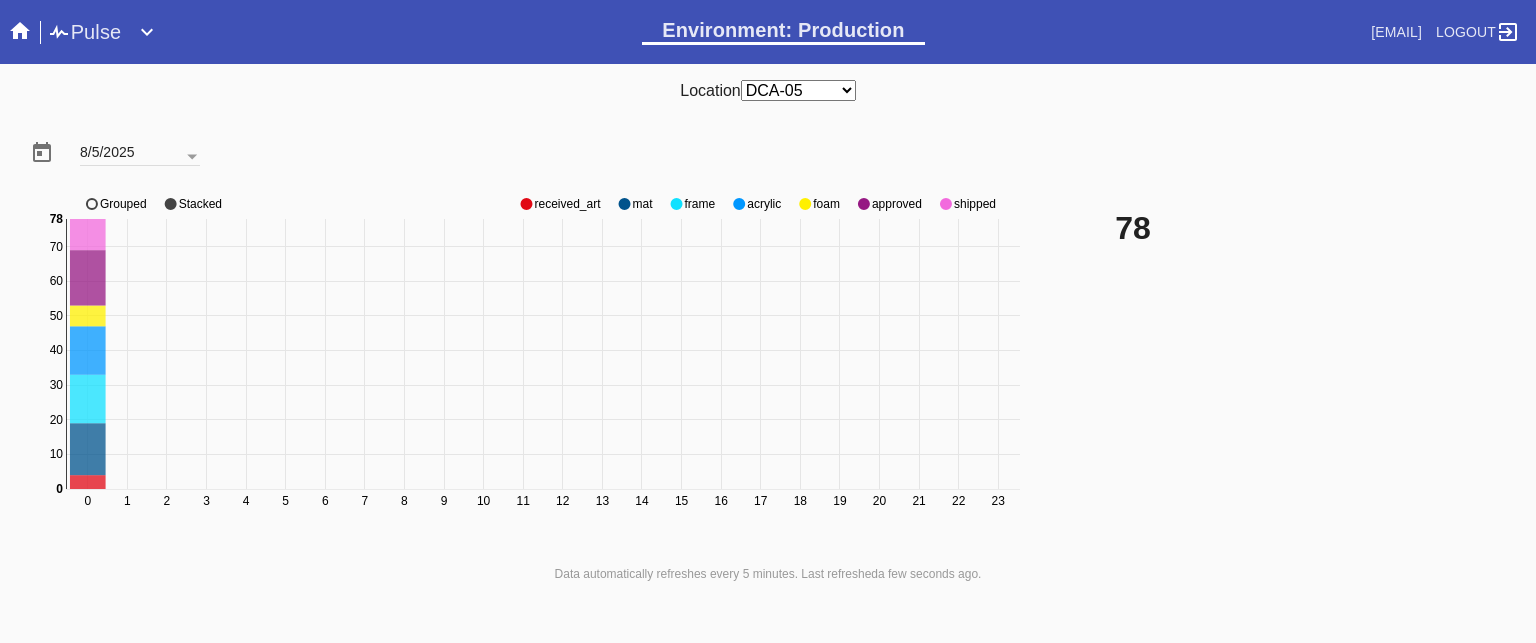 click on "approved" 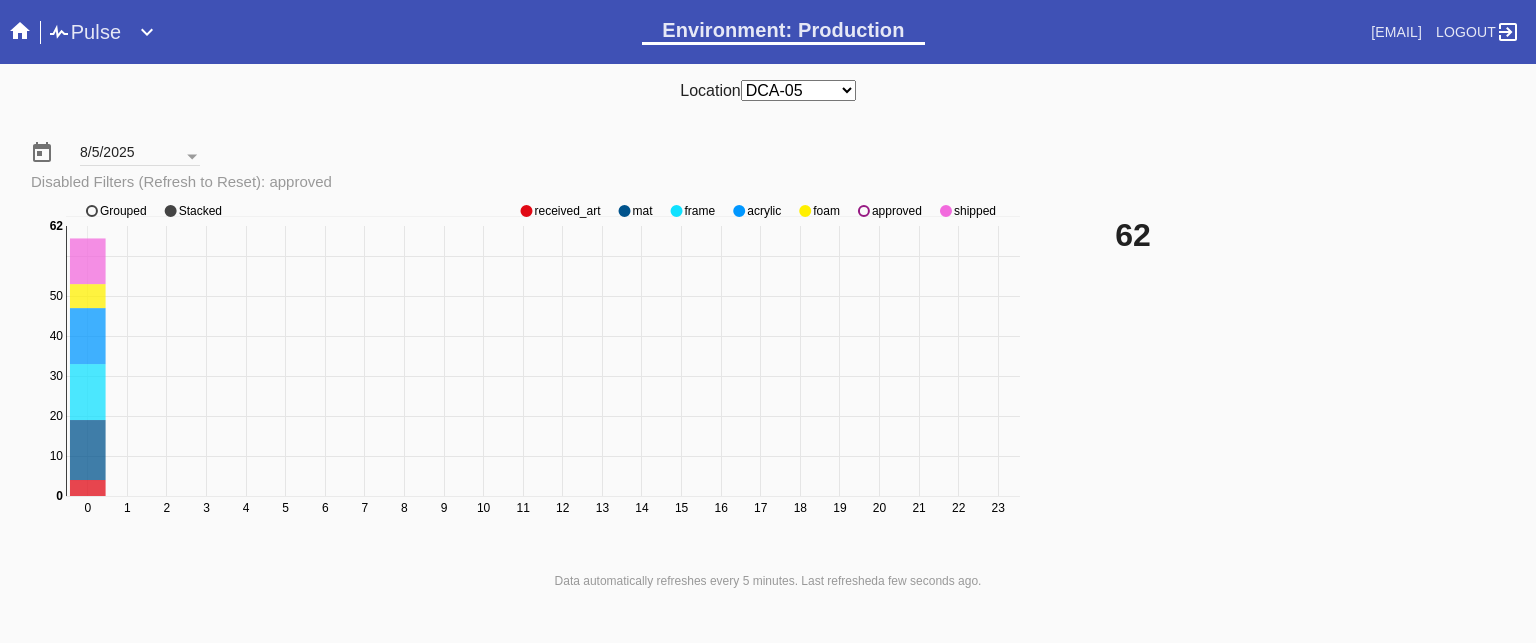 click on "approved" 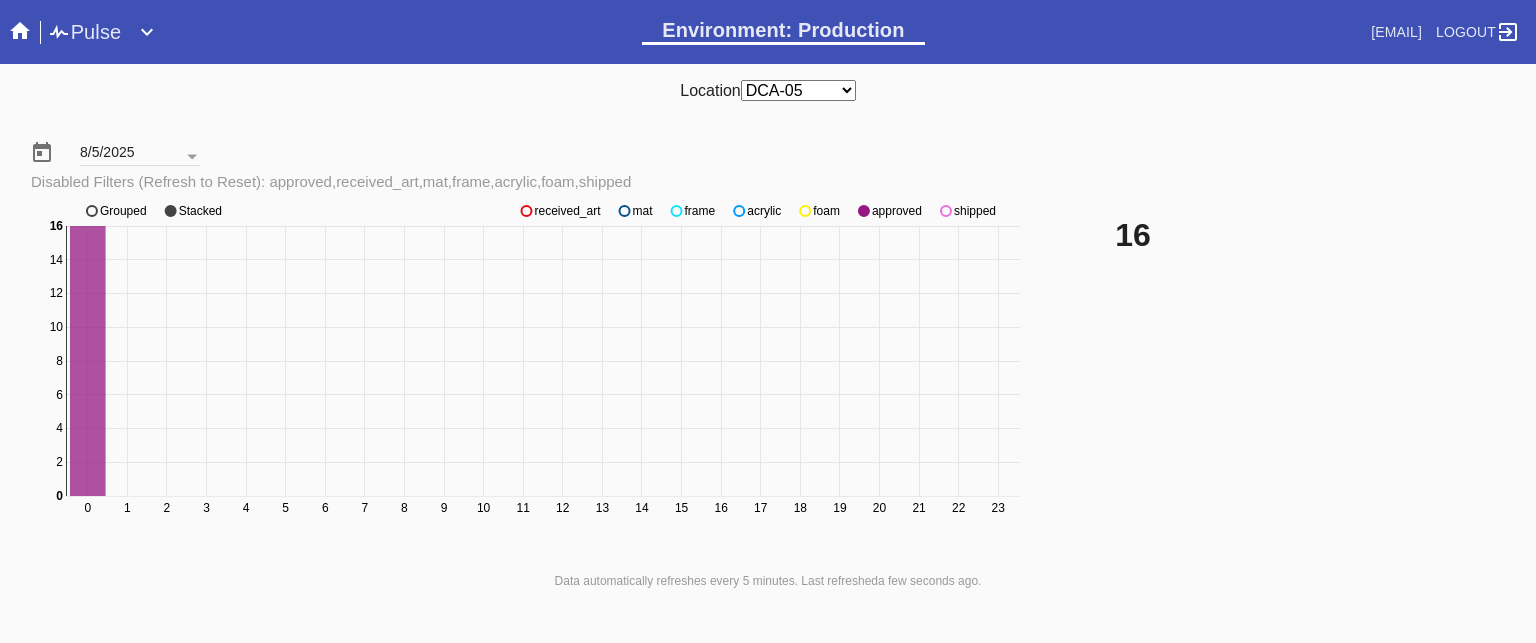 click on "approved" 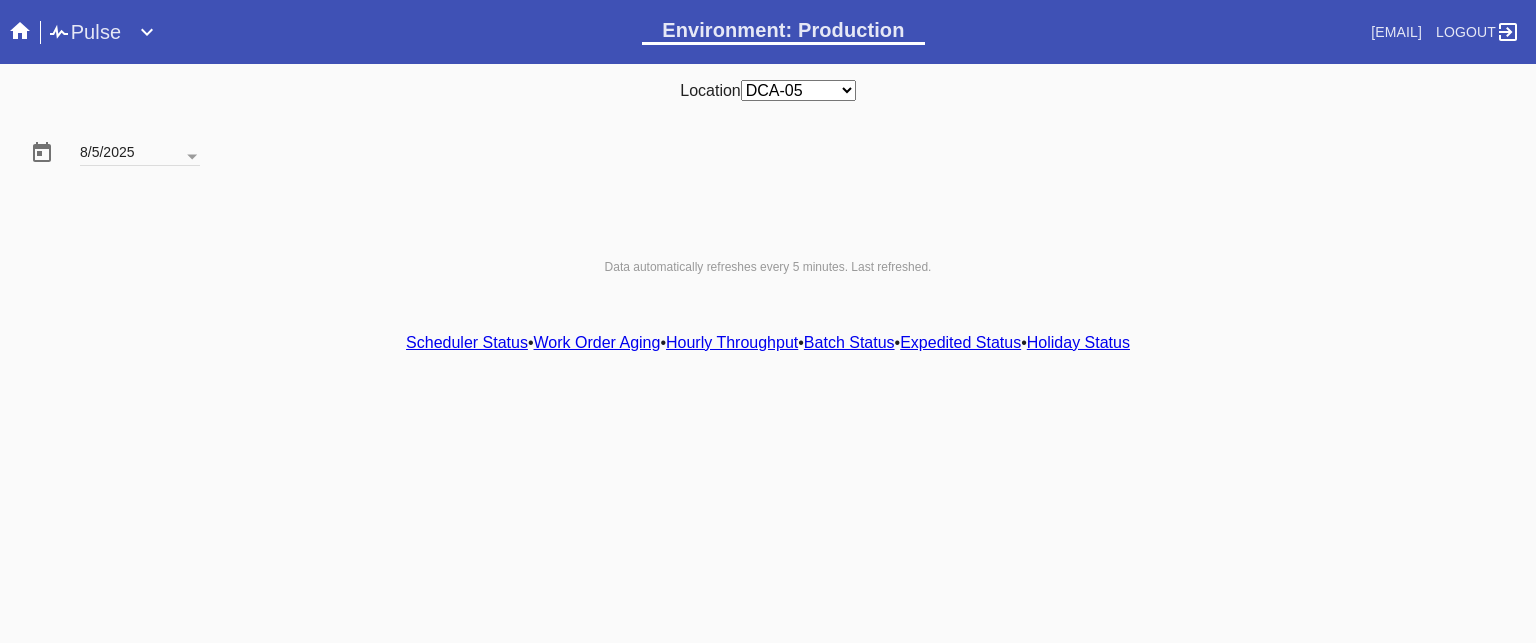 scroll, scrollTop: 0, scrollLeft: 0, axis: both 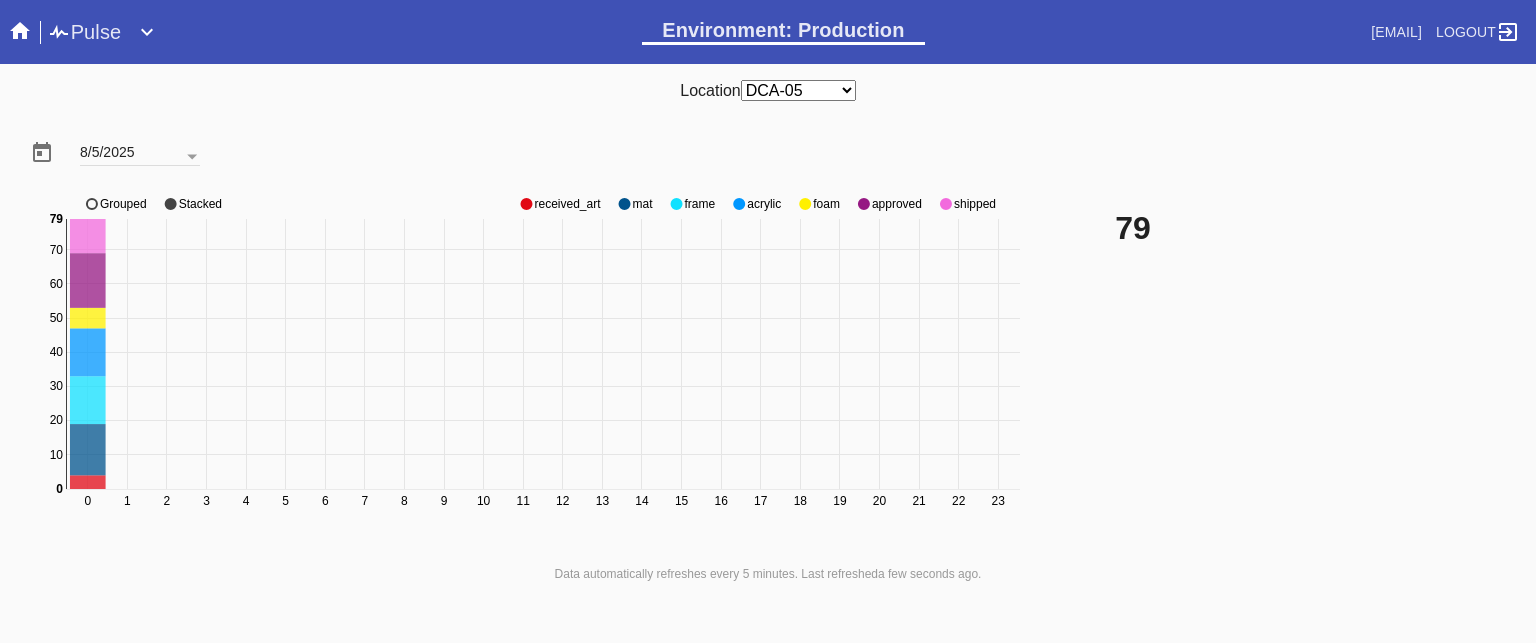 click on "[NUMBER] [NUMBER] [NUMBER] [NUMBER] [NUMBER] [NUMBER] [NUMBER] [NUMBER] [NUMBER] [NUMBER] [NUMBER] [NUMBER] [NUMBER] [NUMBER] [NUMBER] [NUMBER] [NUMBER] [NUMBER] [NUMBER] [NUMBER] [NUMBER] [NUMBER] [NUMBER] [NUMBER] [NUMBER] [NUMBER] [NUMBER] [NUMBER] [NUMBER] [NUMBER] [NUMBER] [NUMBER] [NUMBER] [NUMBER] [NUMBER] [NUMBER] [NUMBER] [NUMBER] [NUMBER] [NUMBER] [NUMBER] [NUMBER] [NUMBER] [NUMBER] [NUMBER] [NUMBER] [NUMBER] [NUMBER] [NUMBER] [NUMBER] [NUMBER] [NUMBER] [NUMBER] [NUMBER] [NUMBER] [NUMBER] [NUMBER] [NUMBER] [NUMBER] [NUMBER] [NUMBER] [NUMBER] [NUMBER] [NUMBER] [NUMBER] [NUMBER] [NUMBER] [NUMBER] [NUMBER] [NUMBER] [NUMBER] [NUMBER] [NUMBER] [NUMBER] [NUMBER] [NUMBER] [NUMBER] [NUMBER] [NUMBER] [NUMBER] [NUMBER] received_art mat frame acrylic foam approved shipped Grouped Stacked" 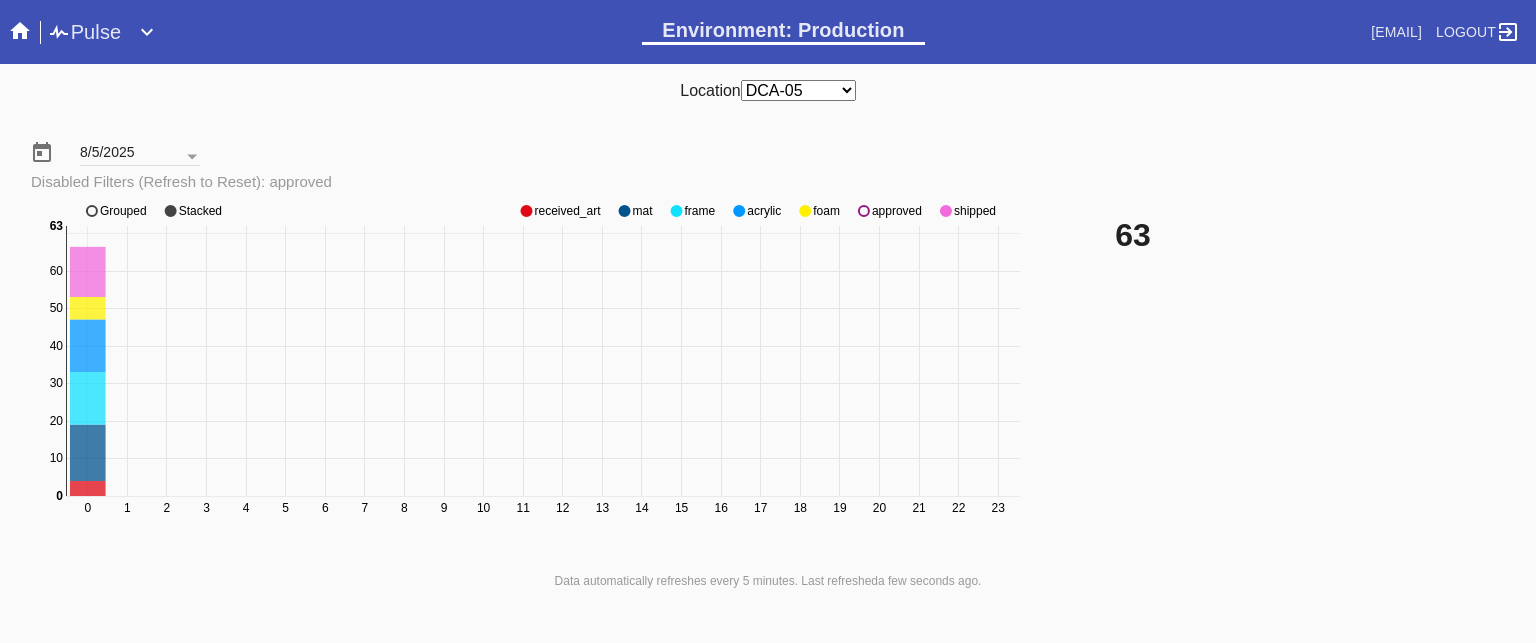 click on "approved" 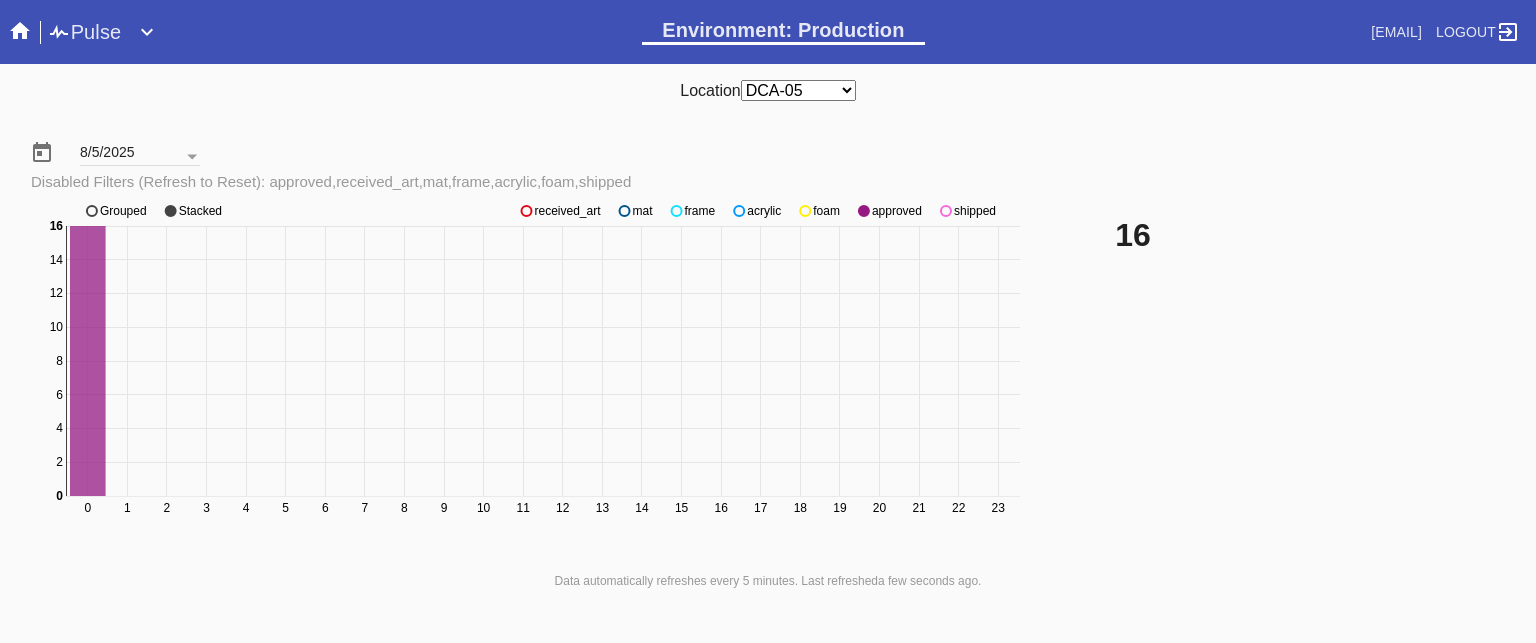 click on "shipped" 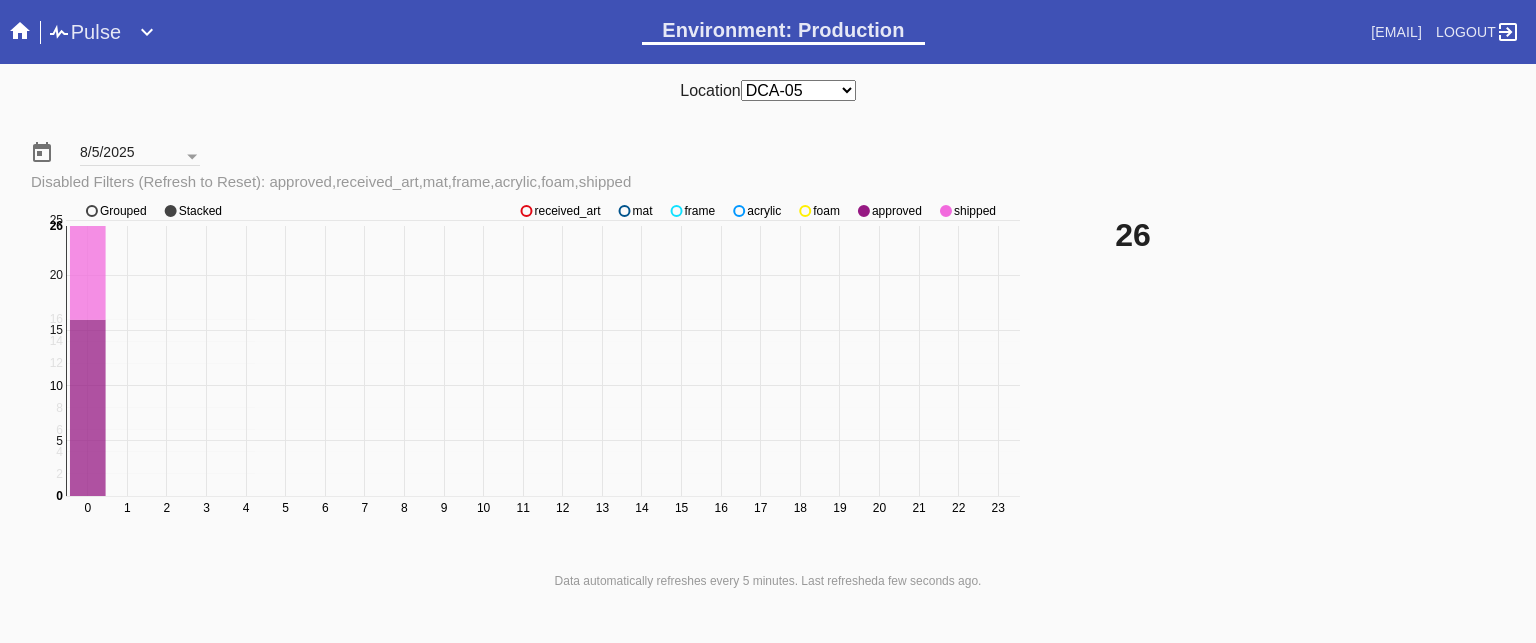 click on "shipped" 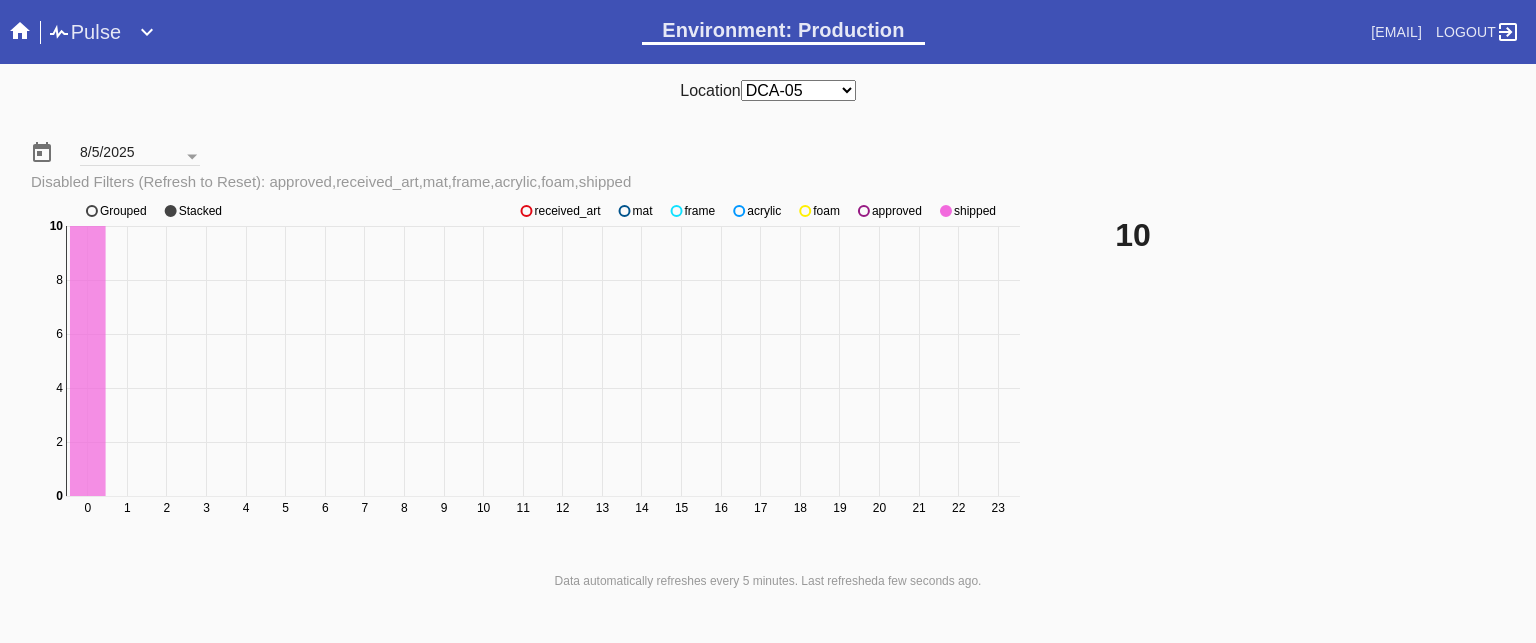 click on "approved" 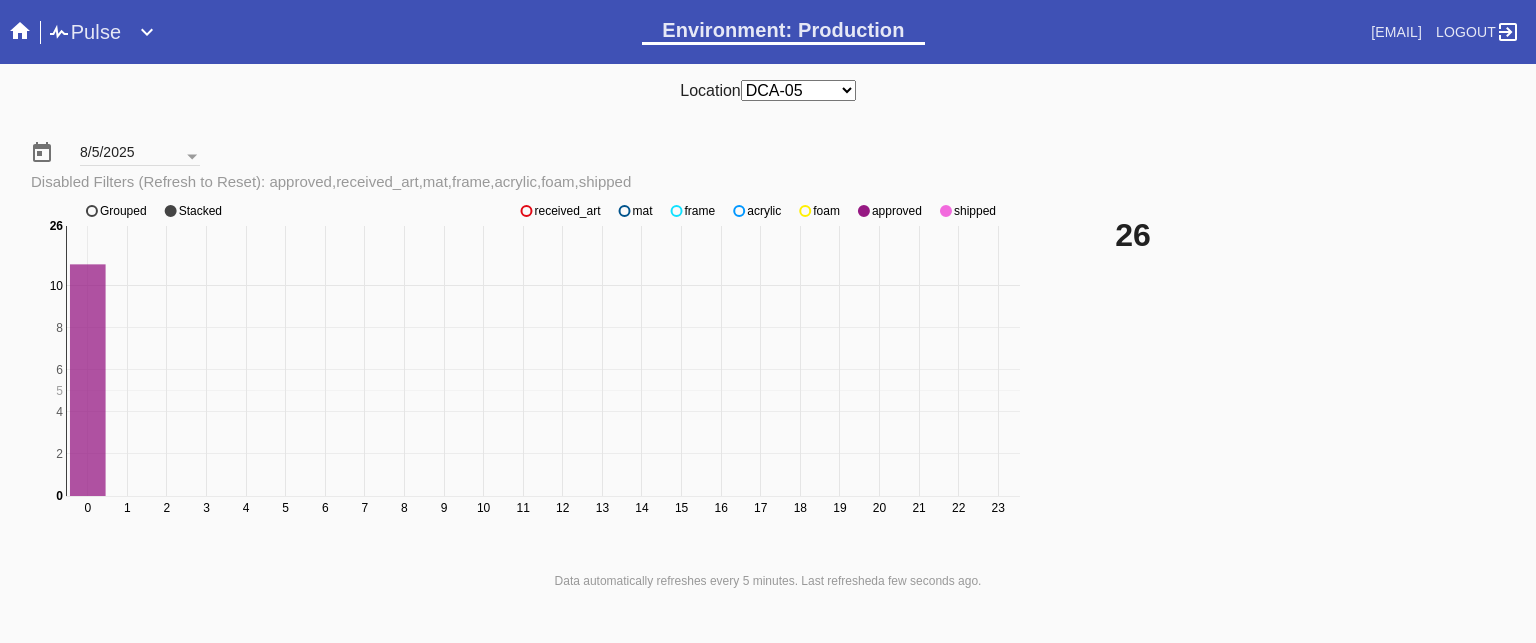 click on "approved" 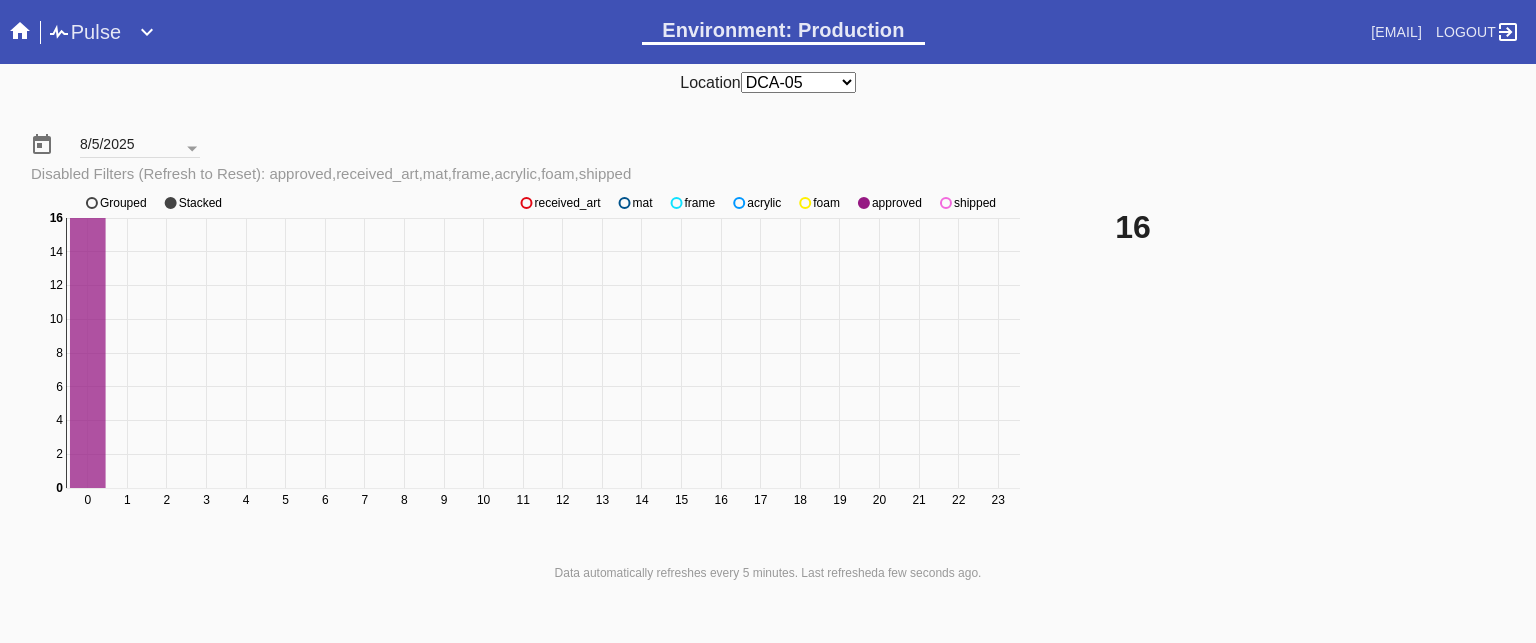 scroll, scrollTop: 0, scrollLeft: 0, axis: both 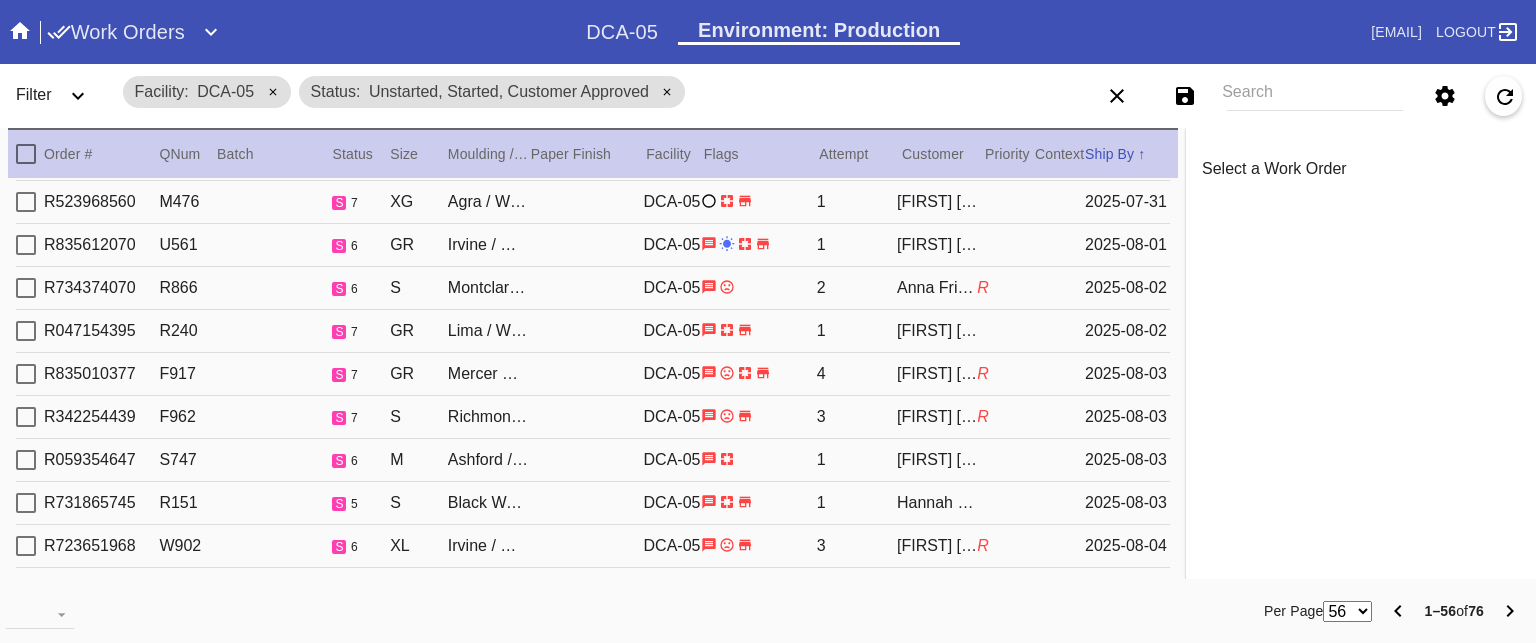 click on "R723651968 W902 s   6 XL Irvine / Warm White - 8 Ply DCA-05 3 Jake Chessum
R
2025-08-04" at bounding box center (593, 546) 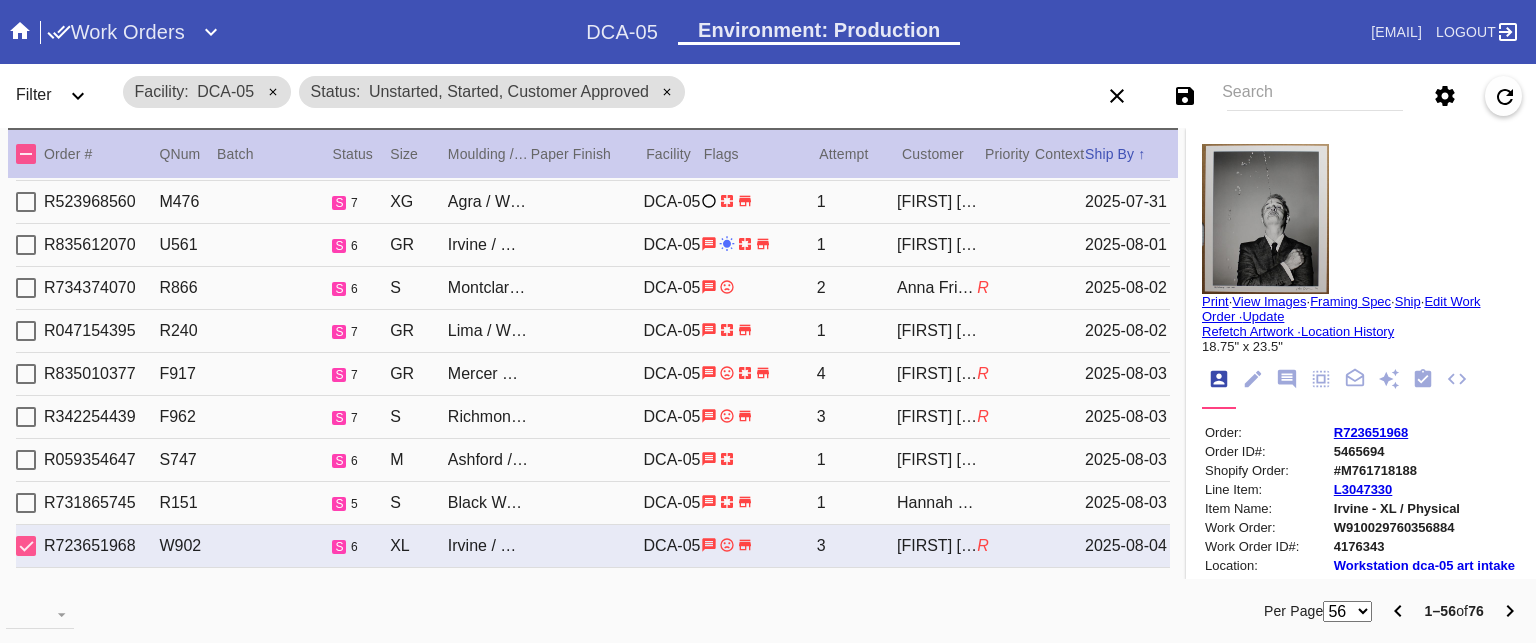 click on "R731865745 R151 s   5 S Black Walnut (Gallery) / Sage Green - Silk DCA-05 1 Hannah Biggie
2025-08-03" at bounding box center [593, 503] 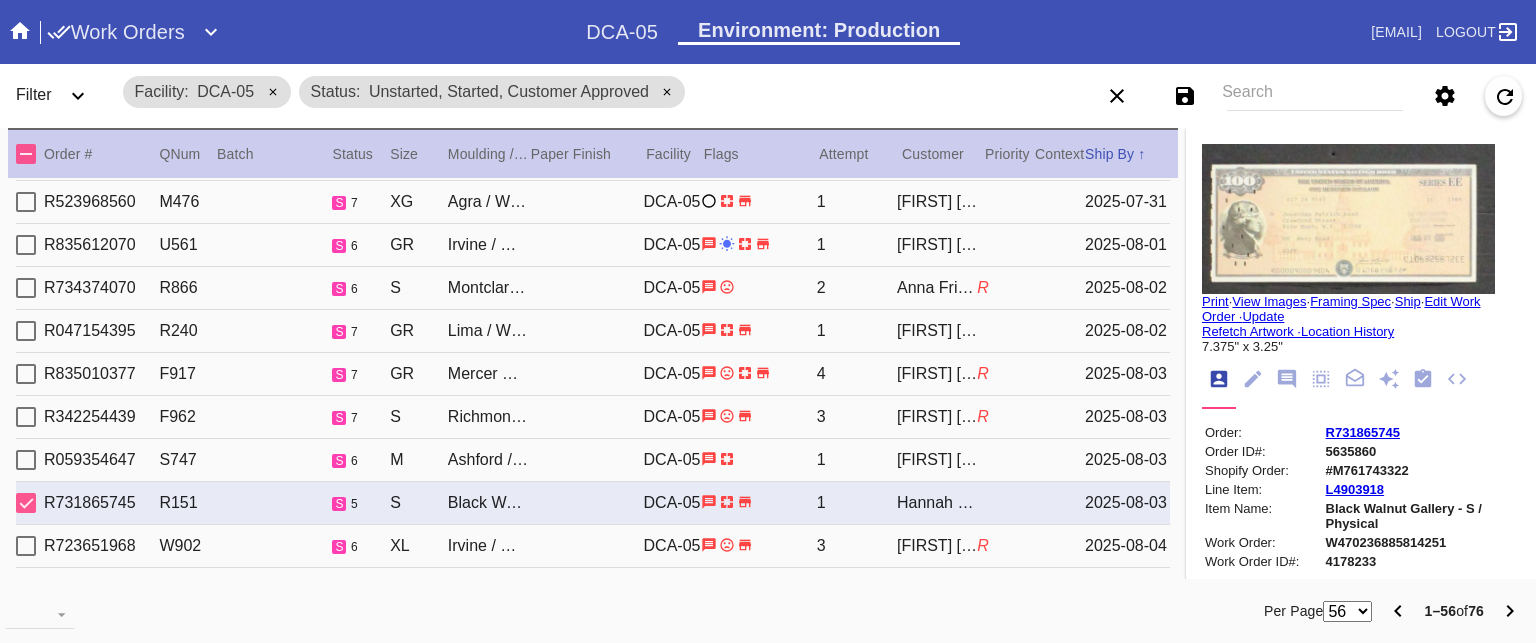 click on "R059354647 S747 s   6 M Ashford / White DCA-05 1 Natalie Germano
2025-08-03" at bounding box center [593, 460] 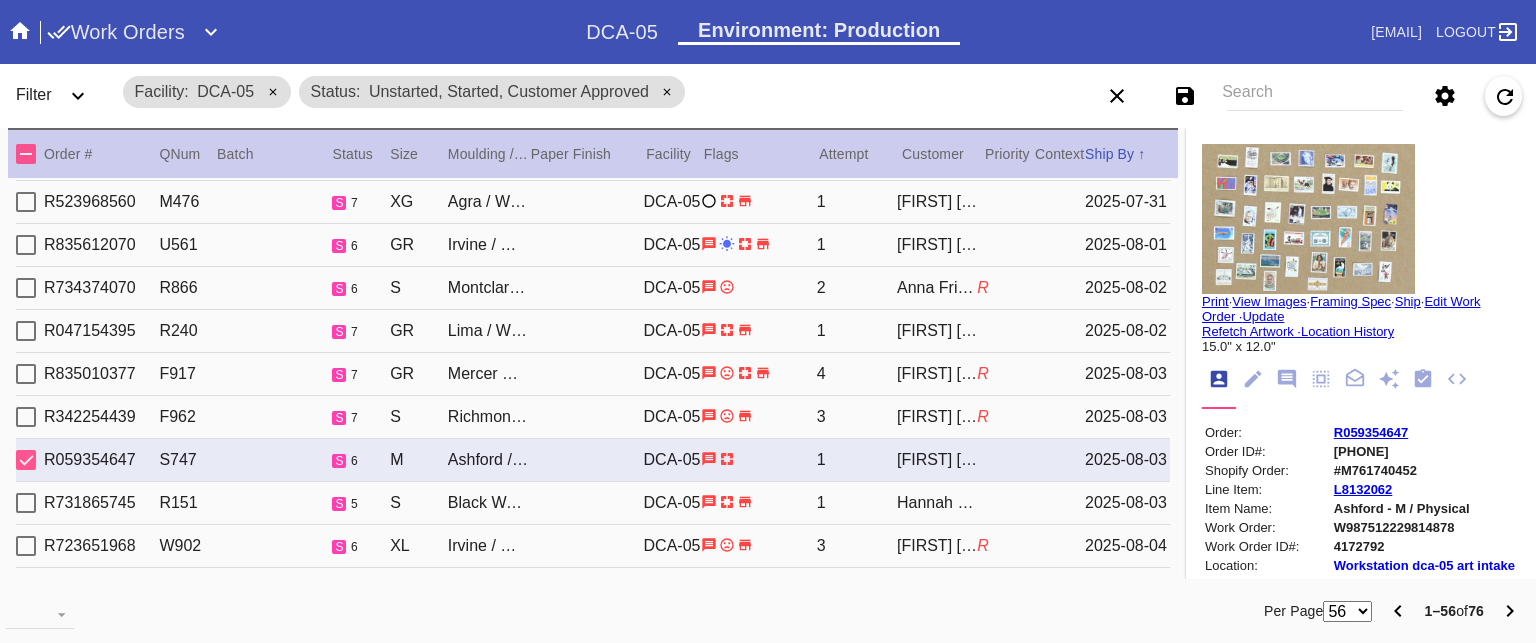 click on "R342254439 F962 s   7 S Richmond / Oversized White Mat DCA-05 3 Alison Marriott
R
2025-08-03" at bounding box center [593, 417] 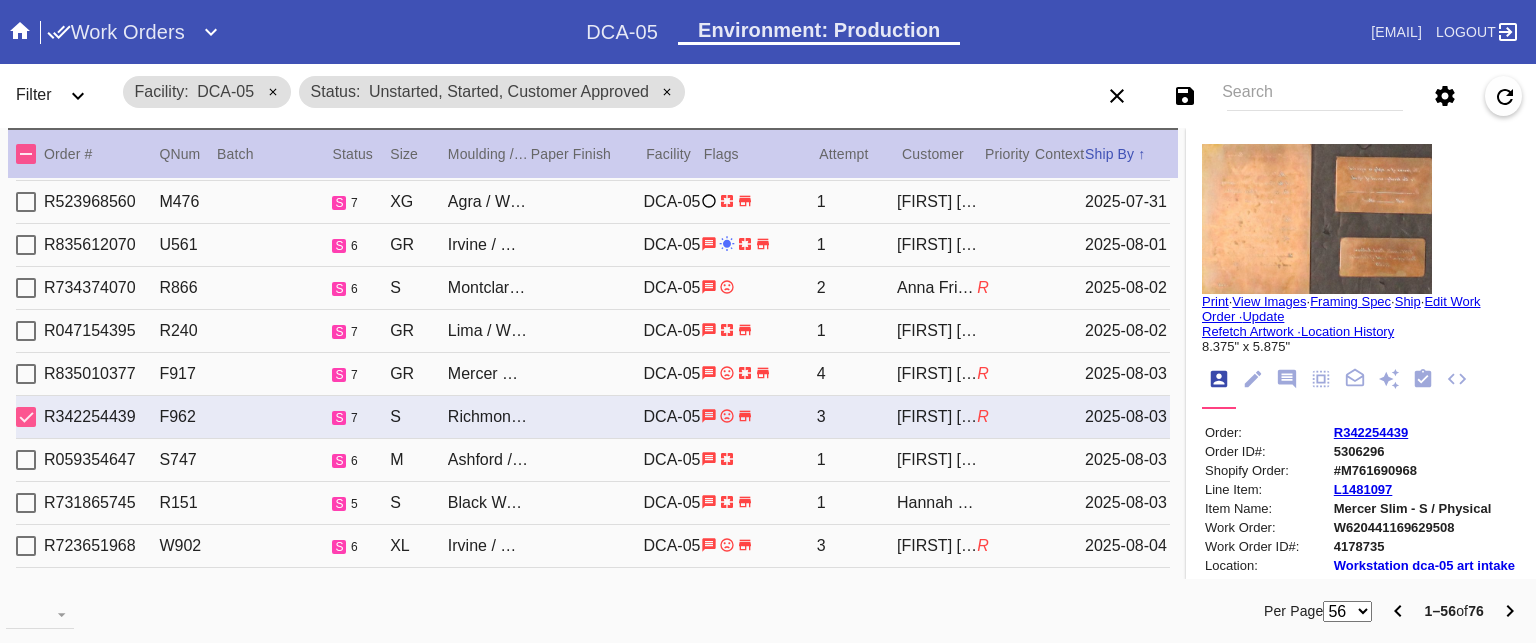 click on "R835010377 F917 s   7 GR Mercer Slim (Medium) / White DCA-05 4 Dana Davis
R
2025-08-03" at bounding box center [593, 374] 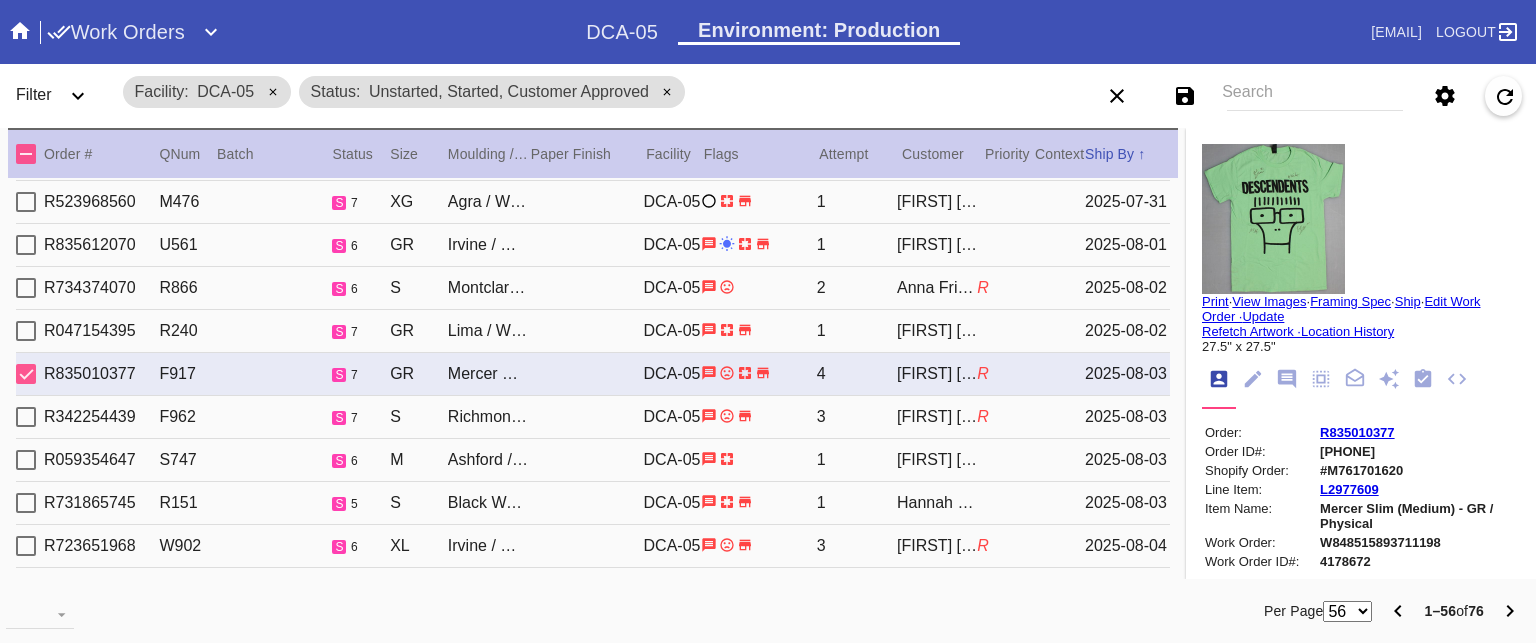 click on "R047154395 R240 s   7 GR Lima / White DCA-05 1 Lily Milwit
2025-08-02" at bounding box center [593, 331] 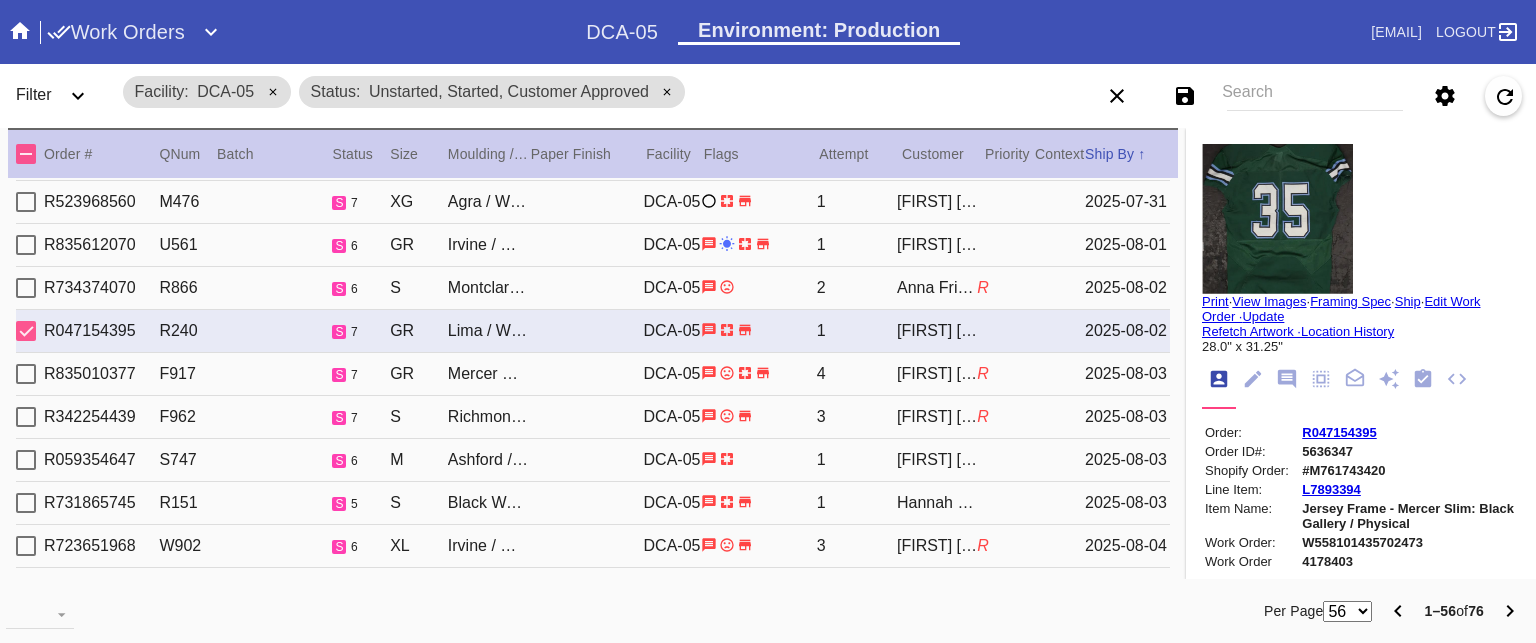 click on "R734374070 R866 s   6 S Montclare / Dove White DCA-05 2 Anna Friedman
R
2025-08-02" at bounding box center [593, 288] 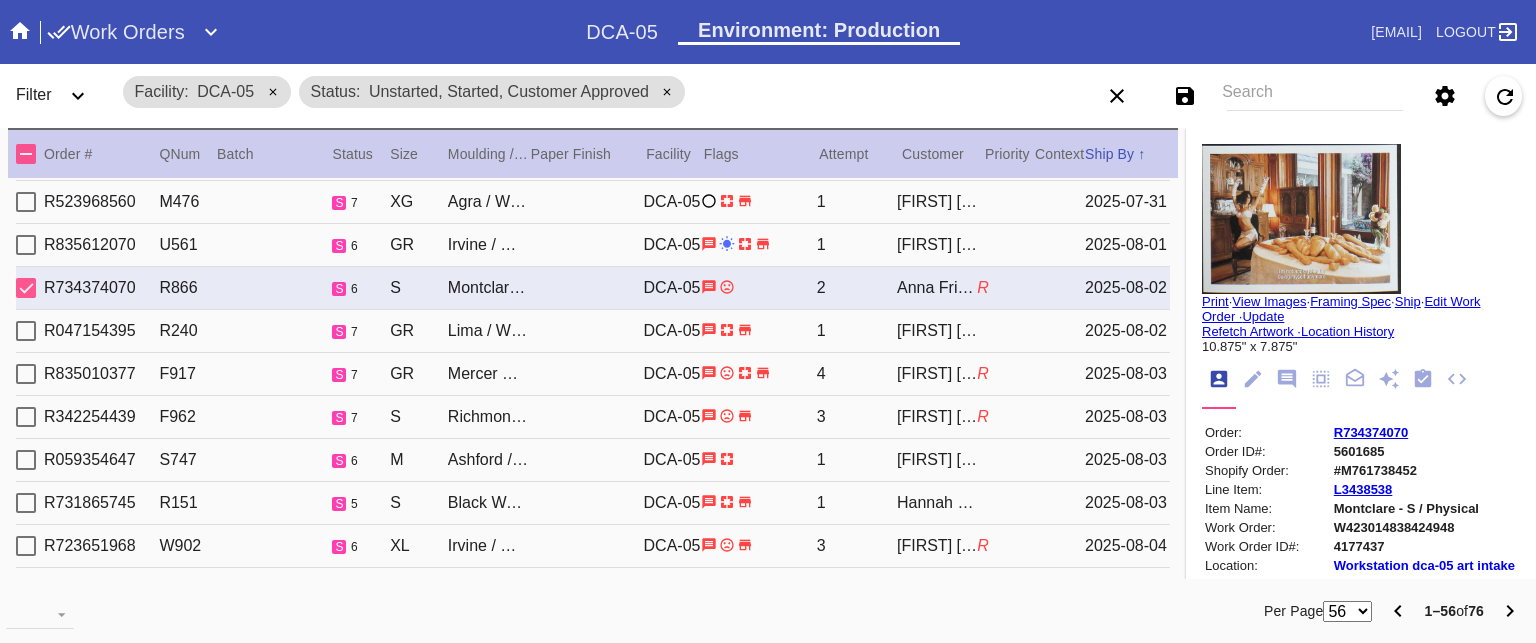 click on "R835612070 U561 s   6 GR Irvine / White DCA-05 1 Maria Woodman
2025-08-01" at bounding box center [593, 245] 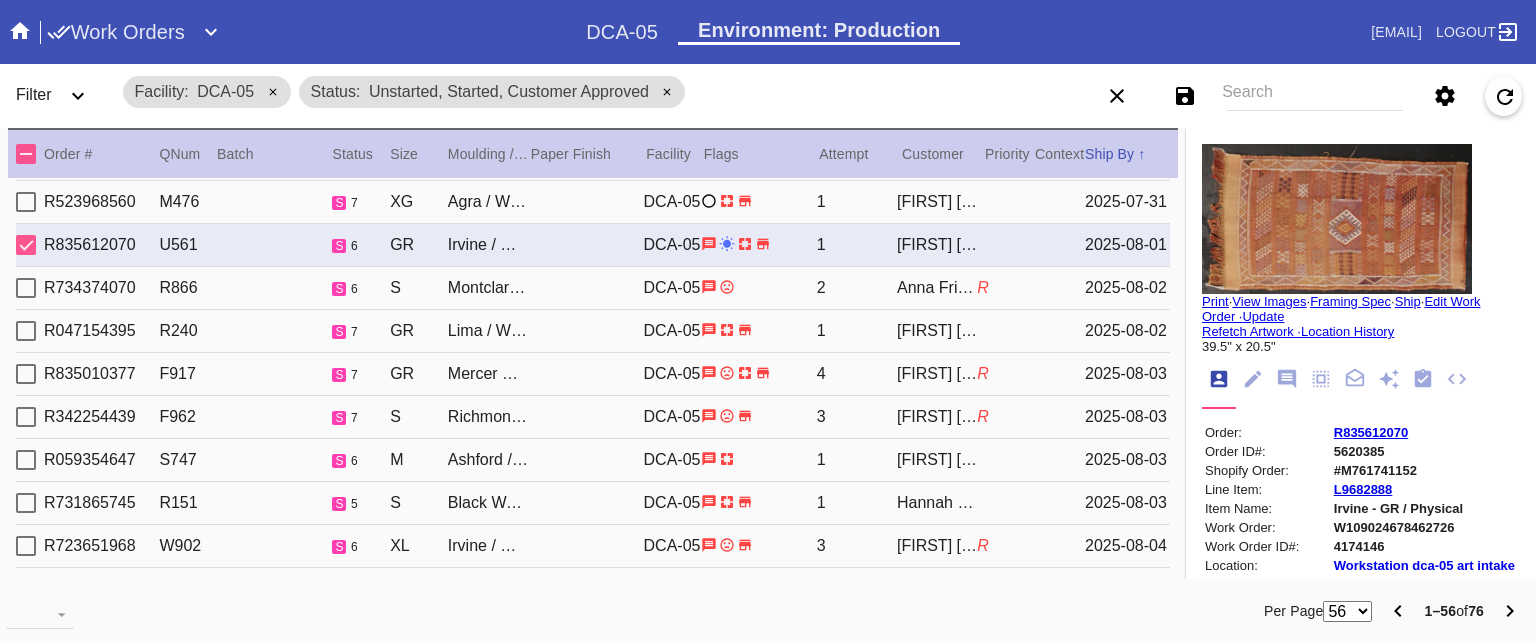 click on "R523968560 M476 s   7 XG Agra / White DCA-05 1 Alyx Steinberg
2025-07-31" at bounding box center (593, 202) 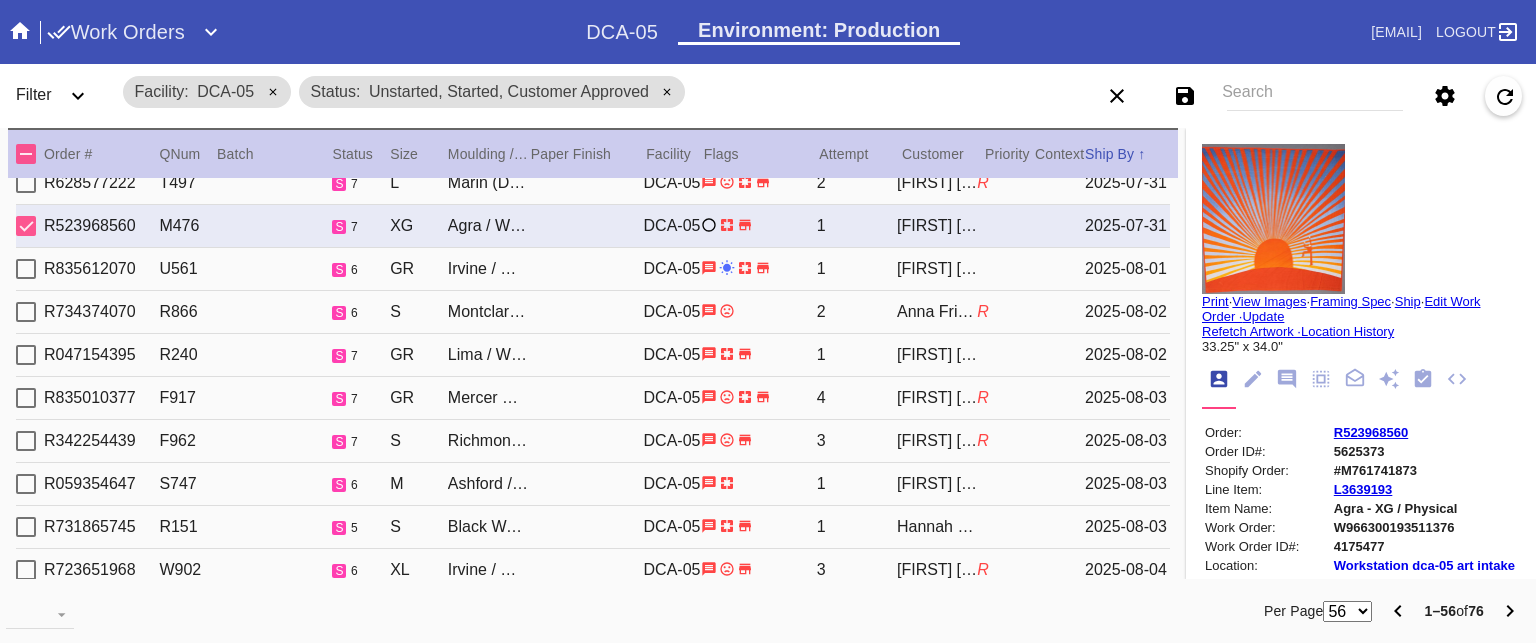 scroll, scrollTop: 0, scrollLeft: 0, axis: both 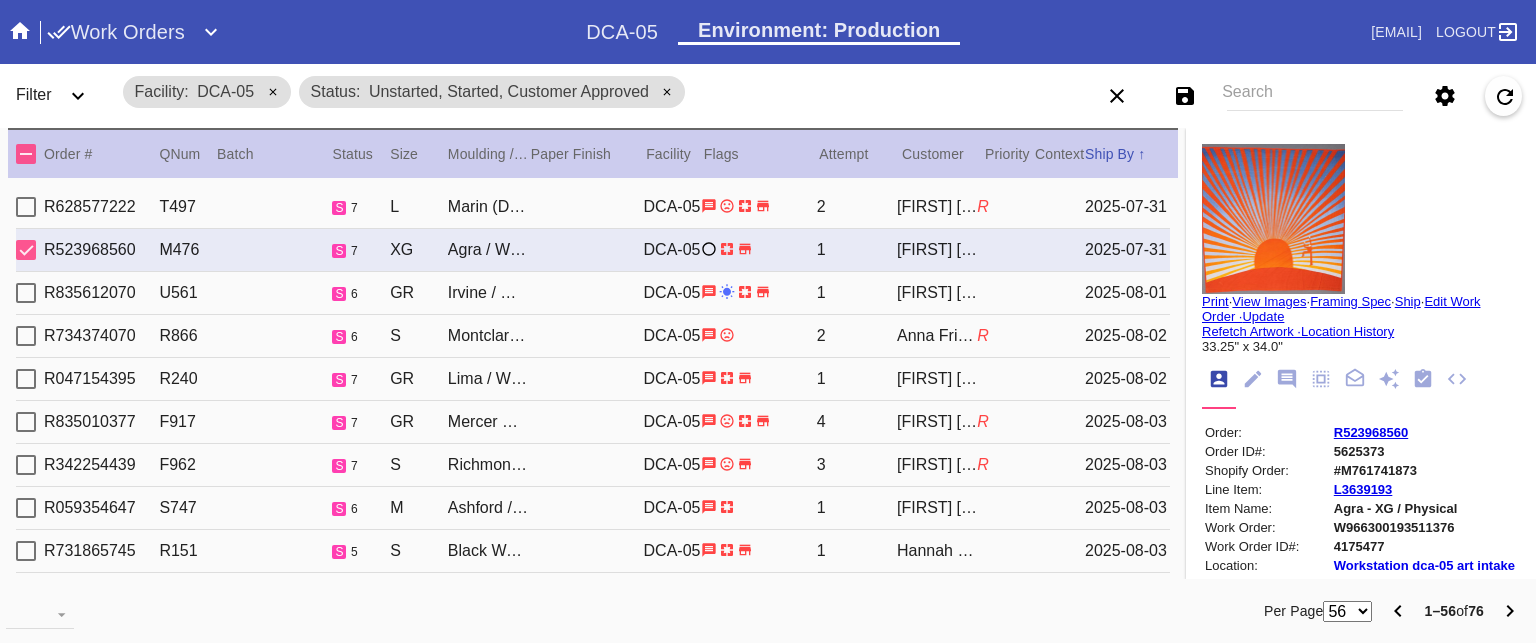 click on "R628577222 T497 s   7 L Marin (Deep) / White DCA-05 2 Raul De Lara
R
2025-07-31" at bounding box center (593, 207) 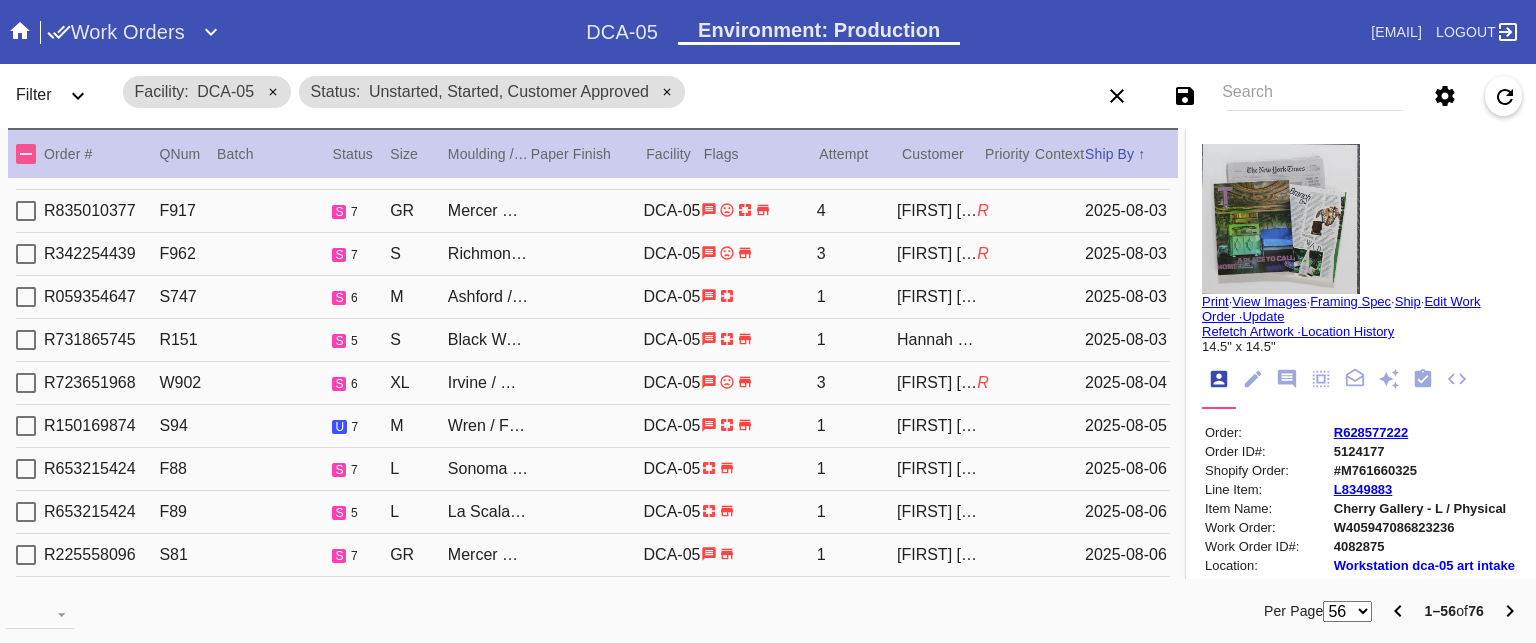scroll, scrollTop: 0, scrollLeft: 0, axis: both 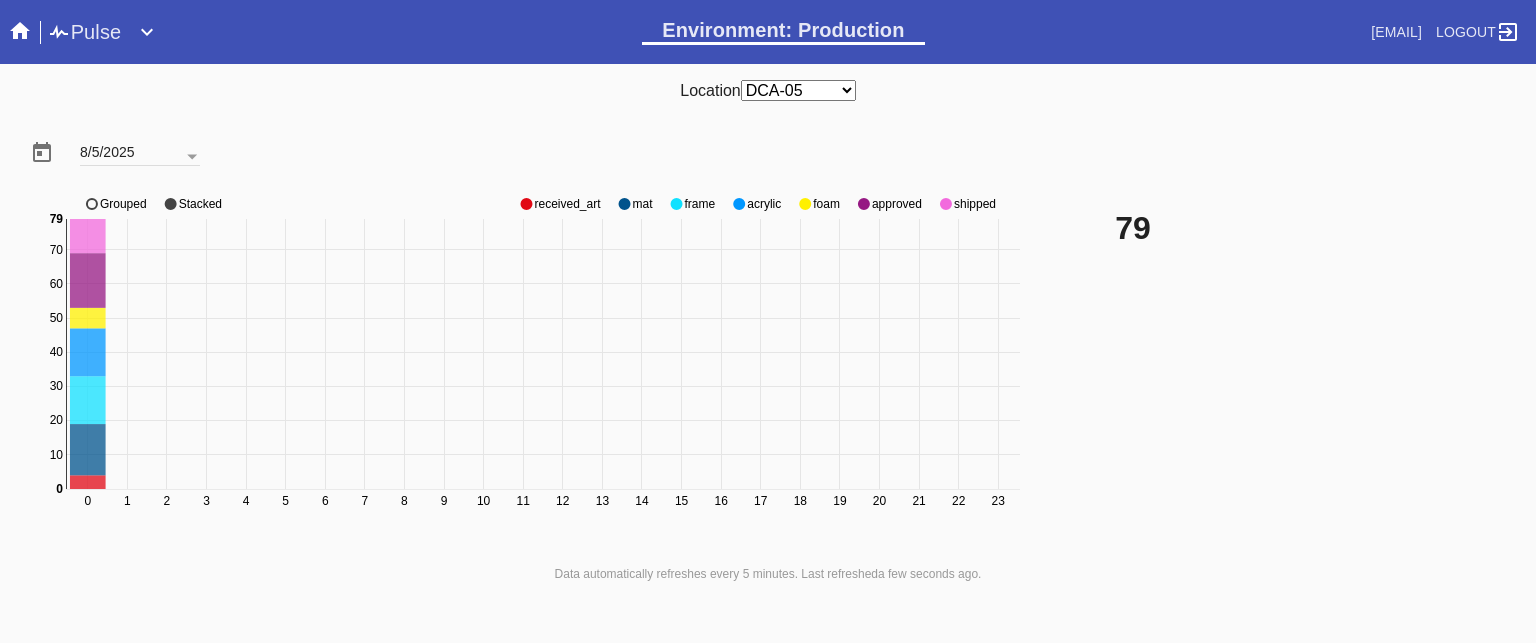click on "approved" 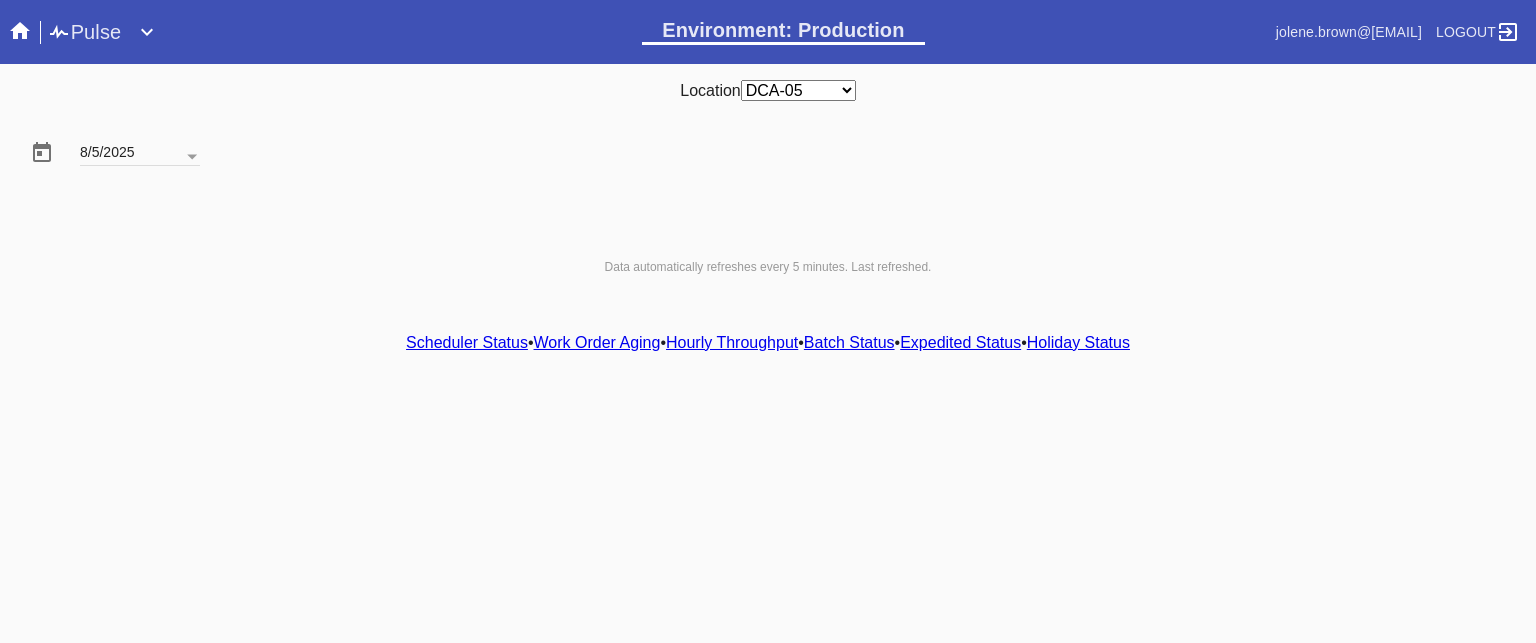 scroll, scrollTop: 0, scrollLeft: 0, axis: both 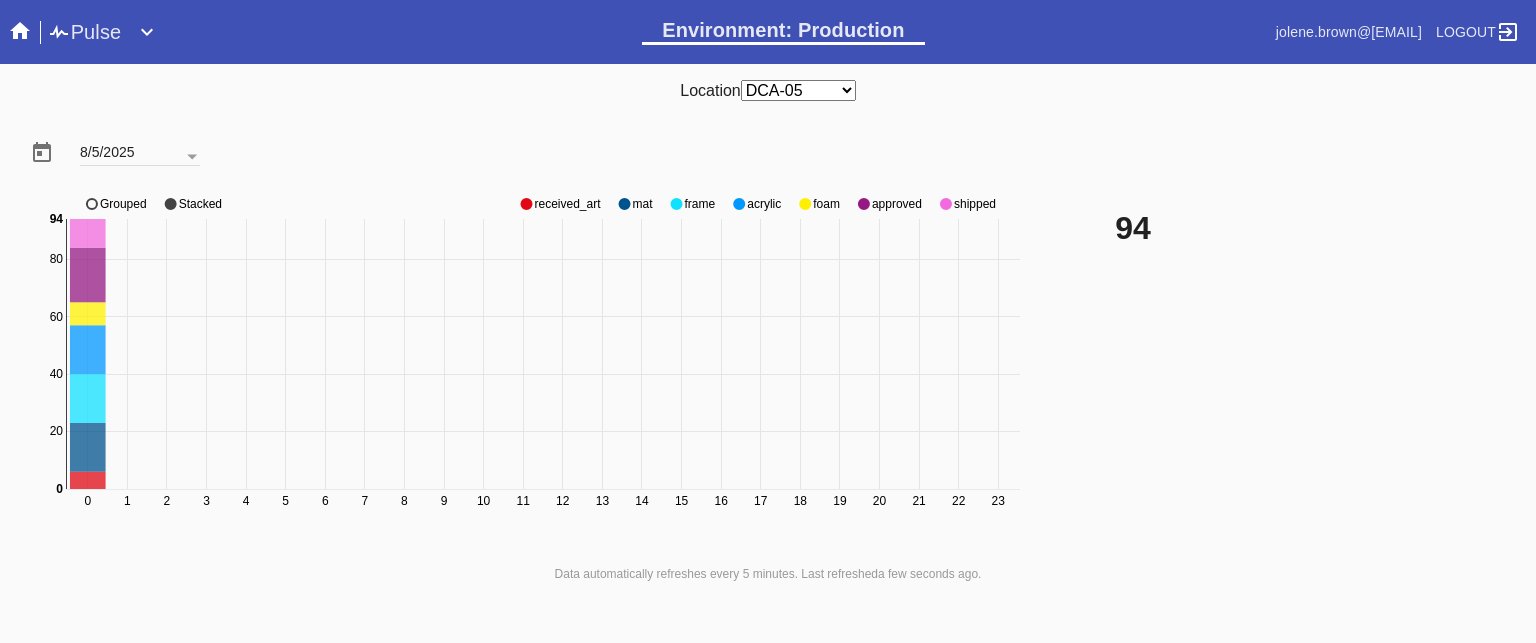 click on "approved" 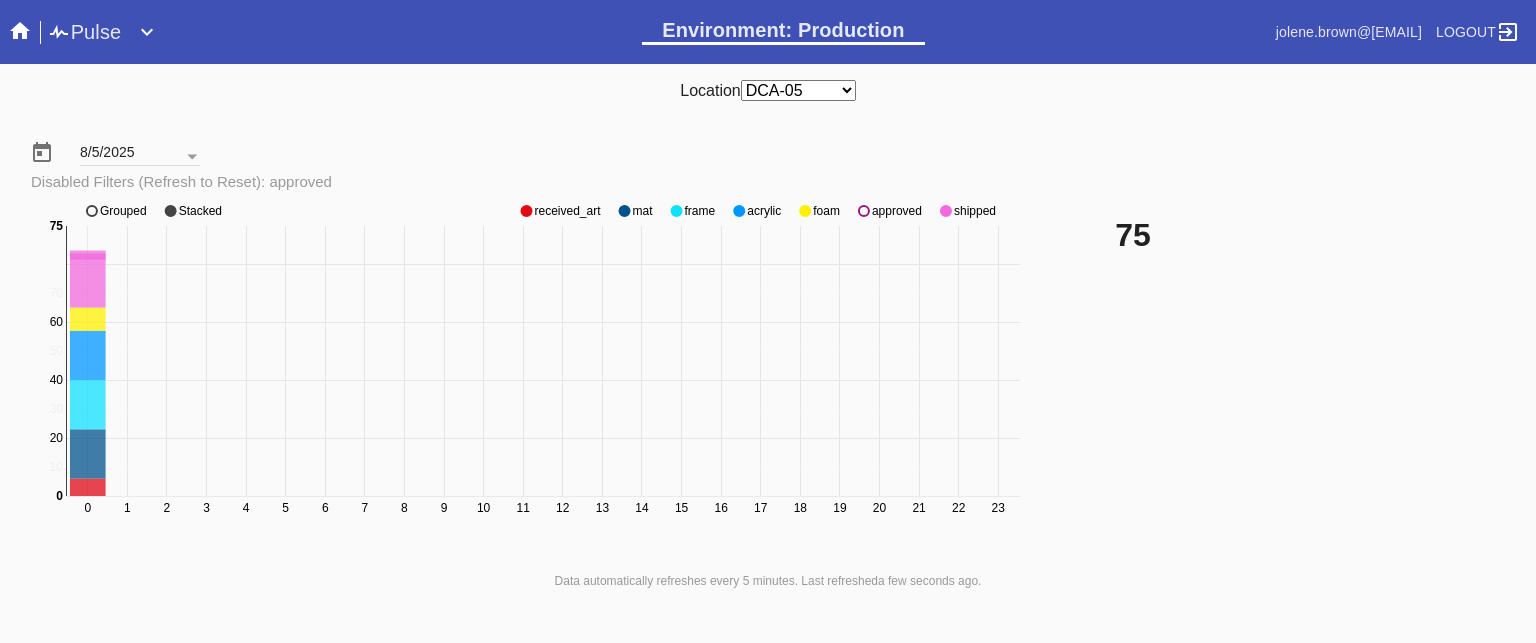 click on "0 1 2 3 4 5 6 7 8 9 10 11 12 13 14 15 16 17 18 19 20 21 22 23 80 0 10 20 30 40 50 60 70 0 75 received_art mat frame acrylic foam approved shipped Grouped Stacked" 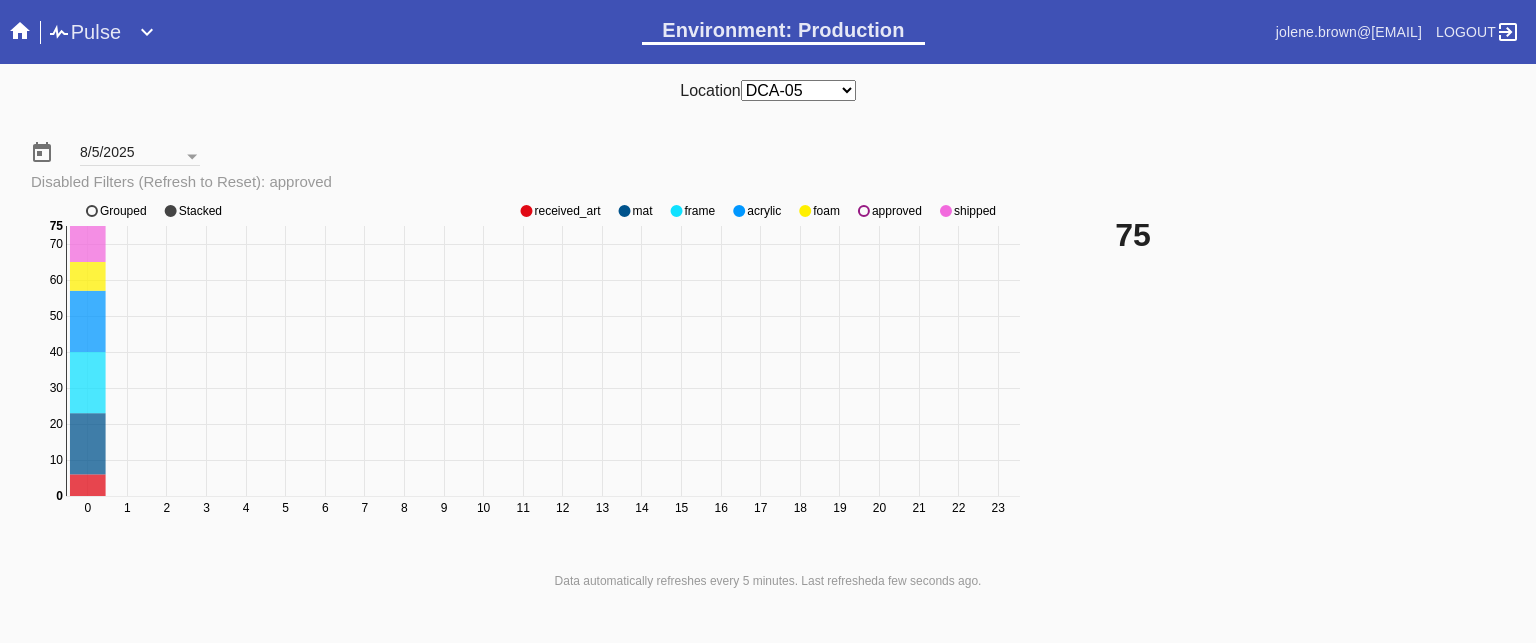 click on "0 1 2 3 4 5 6 7 8 9 10 11 12 13 14 15 16 17 18 19 20 21 22 23 0 10 20 30 40 50 60 70 0 75 received_art mat frame acrylic foam approved shipped Grouped Stacked" 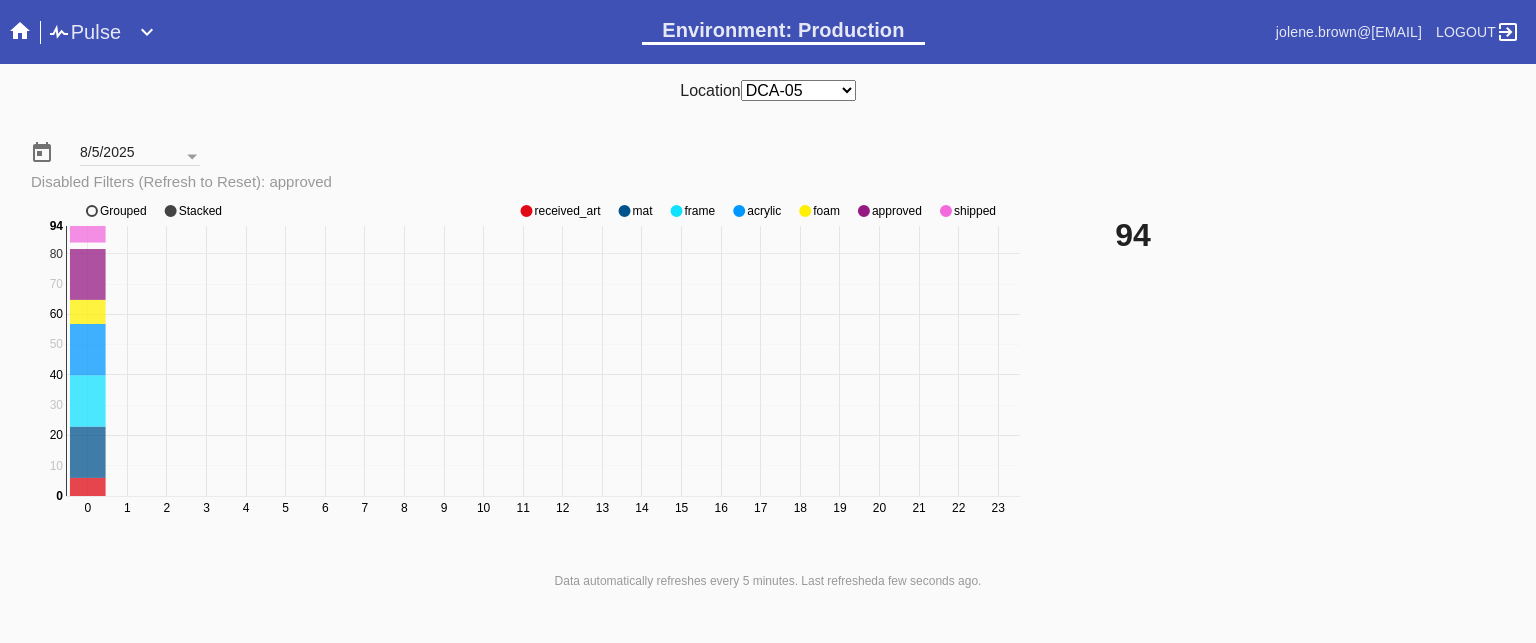 click on "approved" 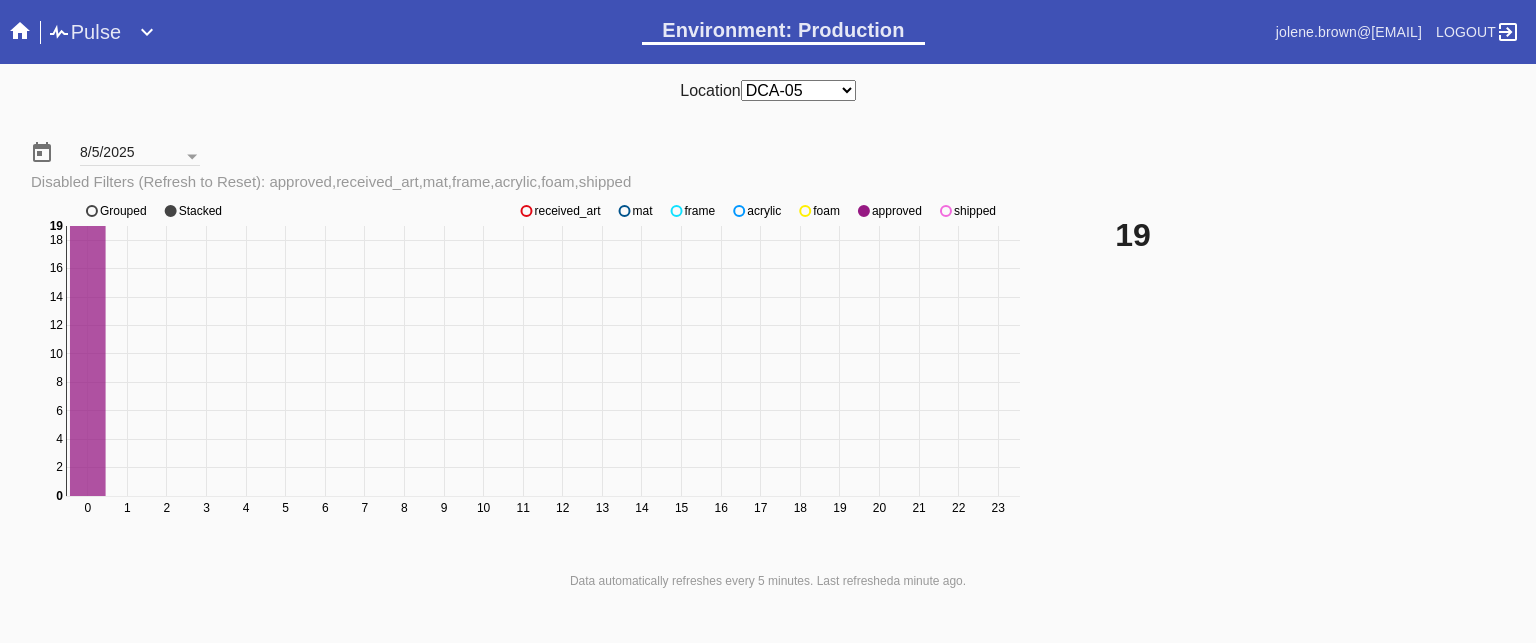 click on "shipped" 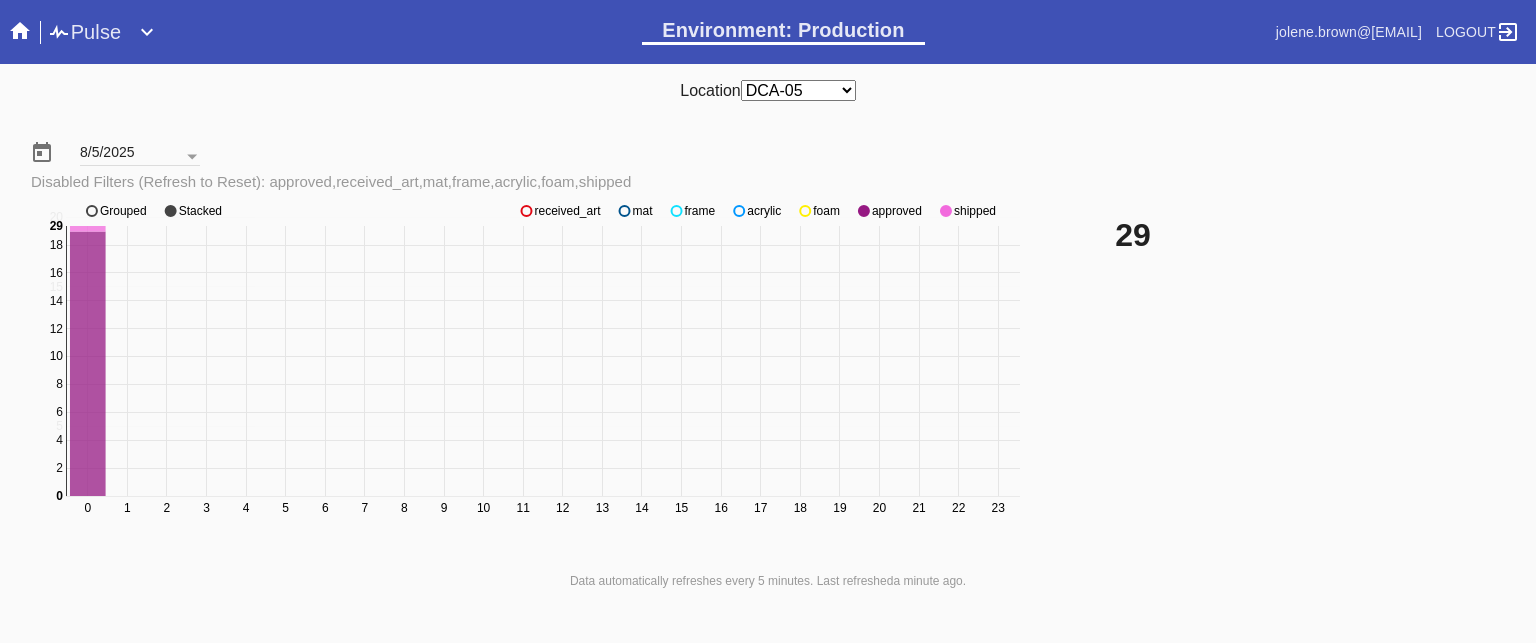click on "shipped" 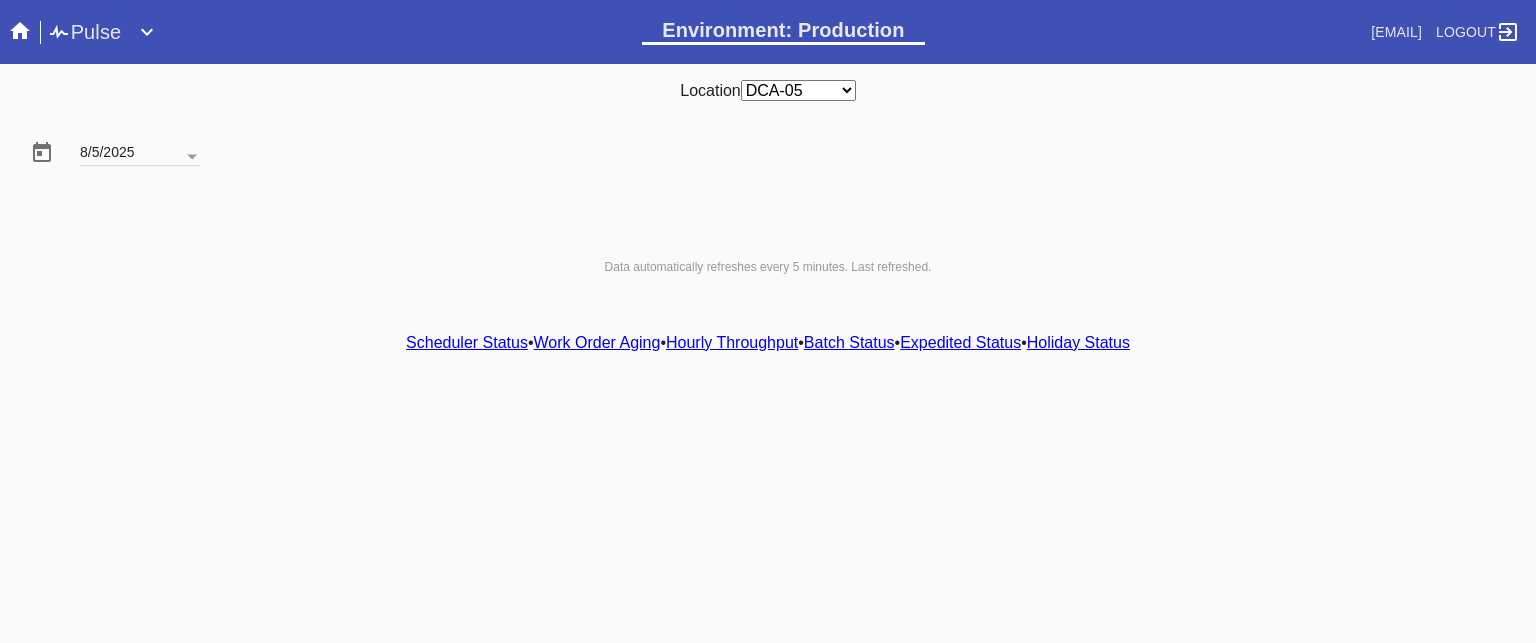 scroll, scrollTop: 0, scrollLeft: 0, axis: both 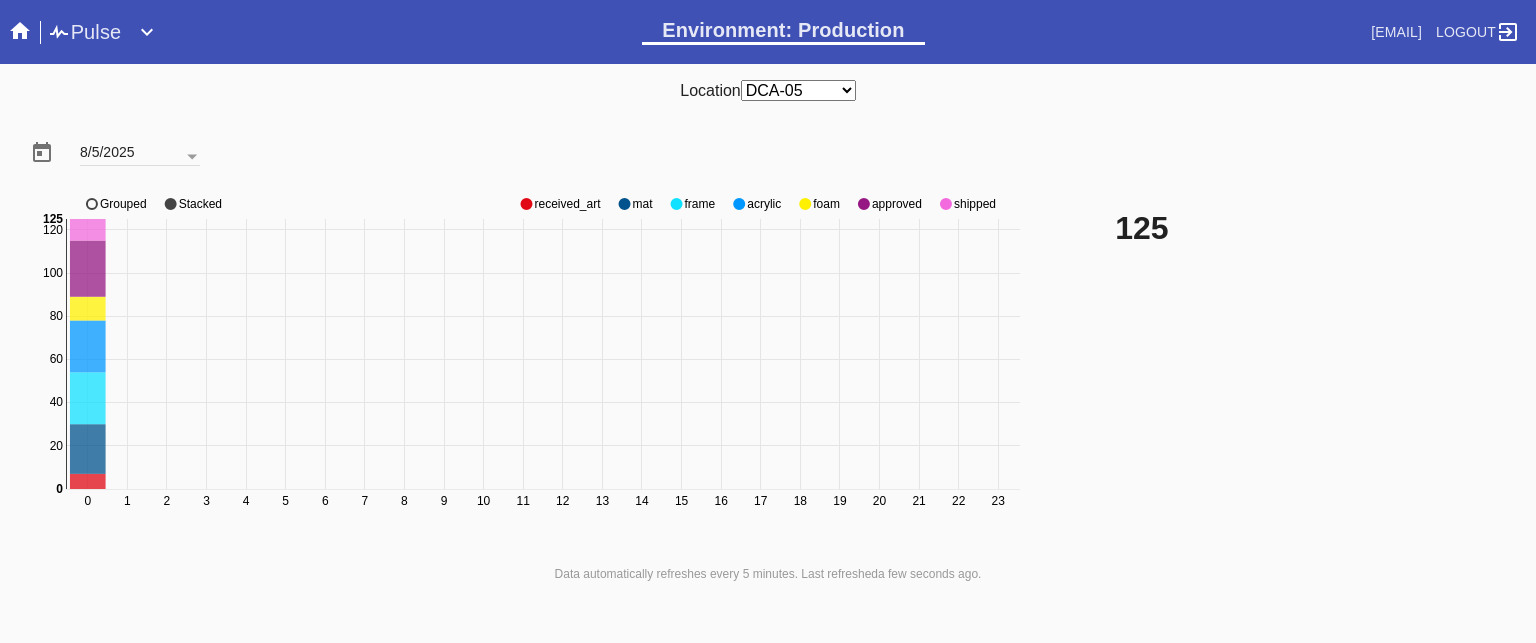 click on "approved" 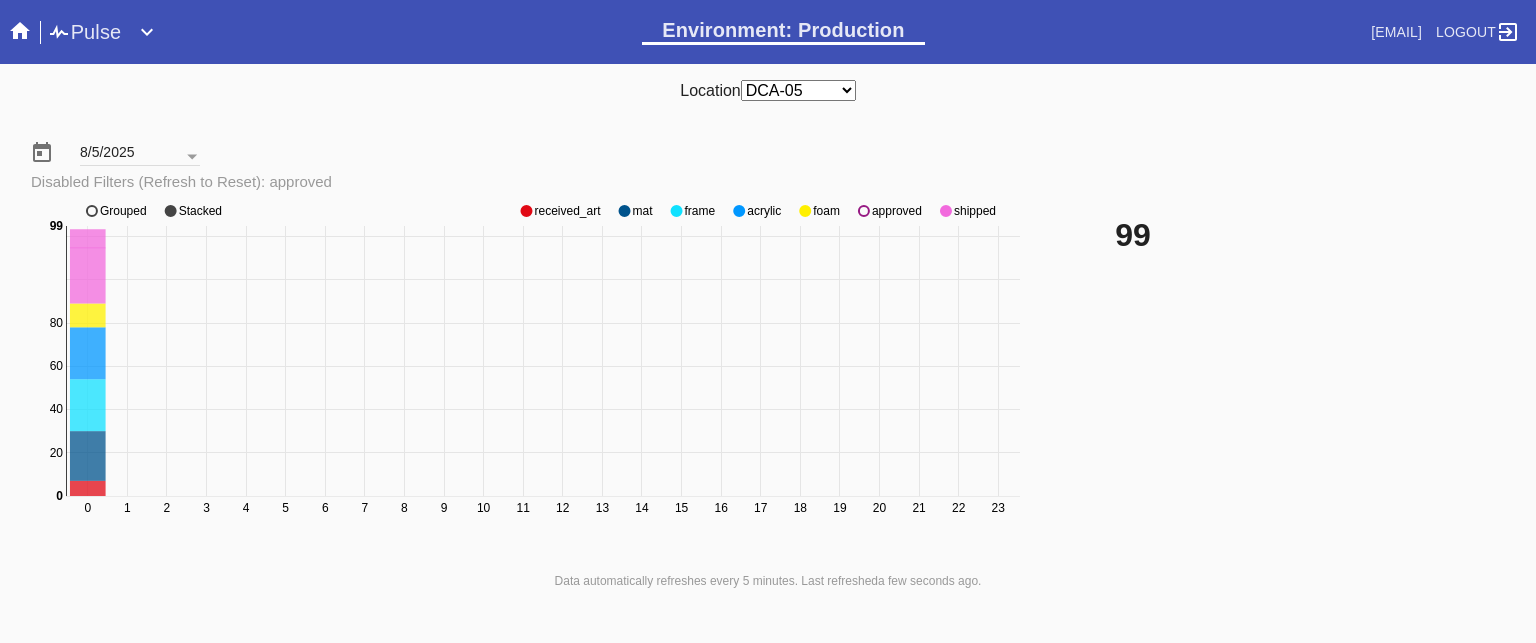 click on "approved" 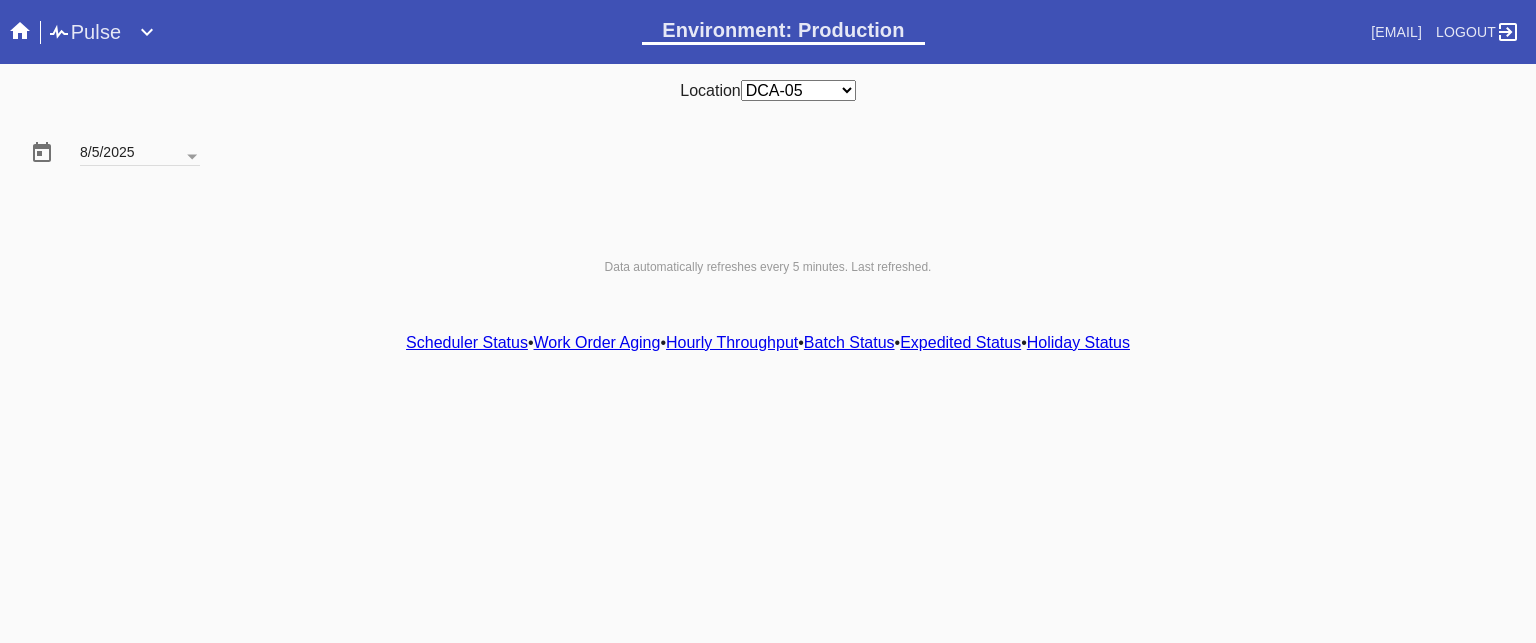 scroll, scrollTop: 0, scrollLeft: 0, axis: both 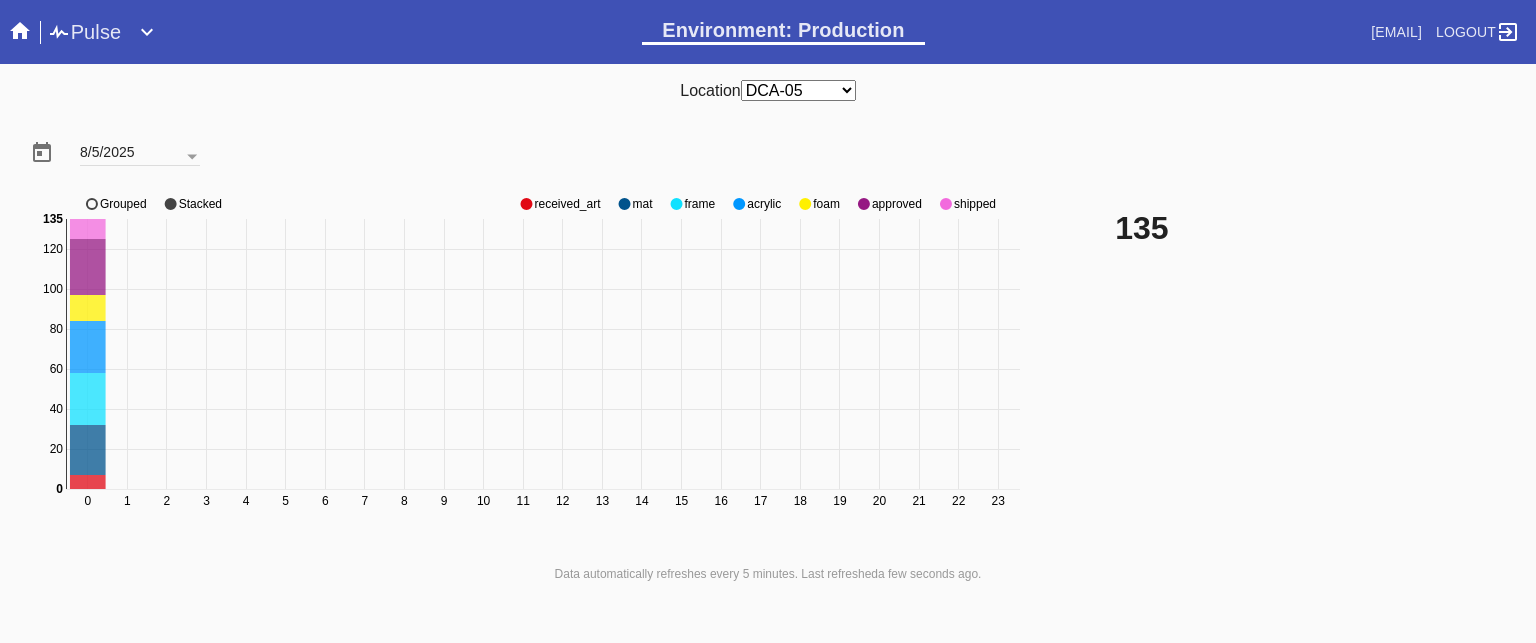 click on "approved" 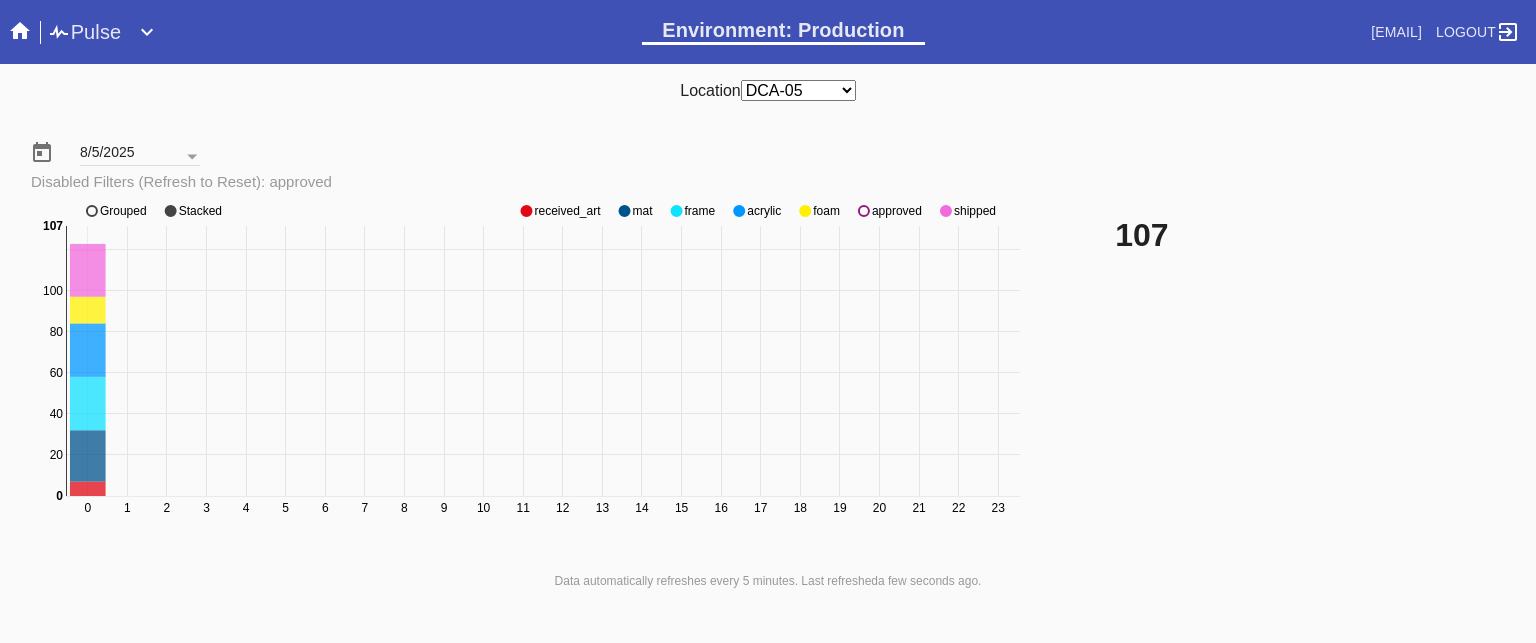 click on "approved" 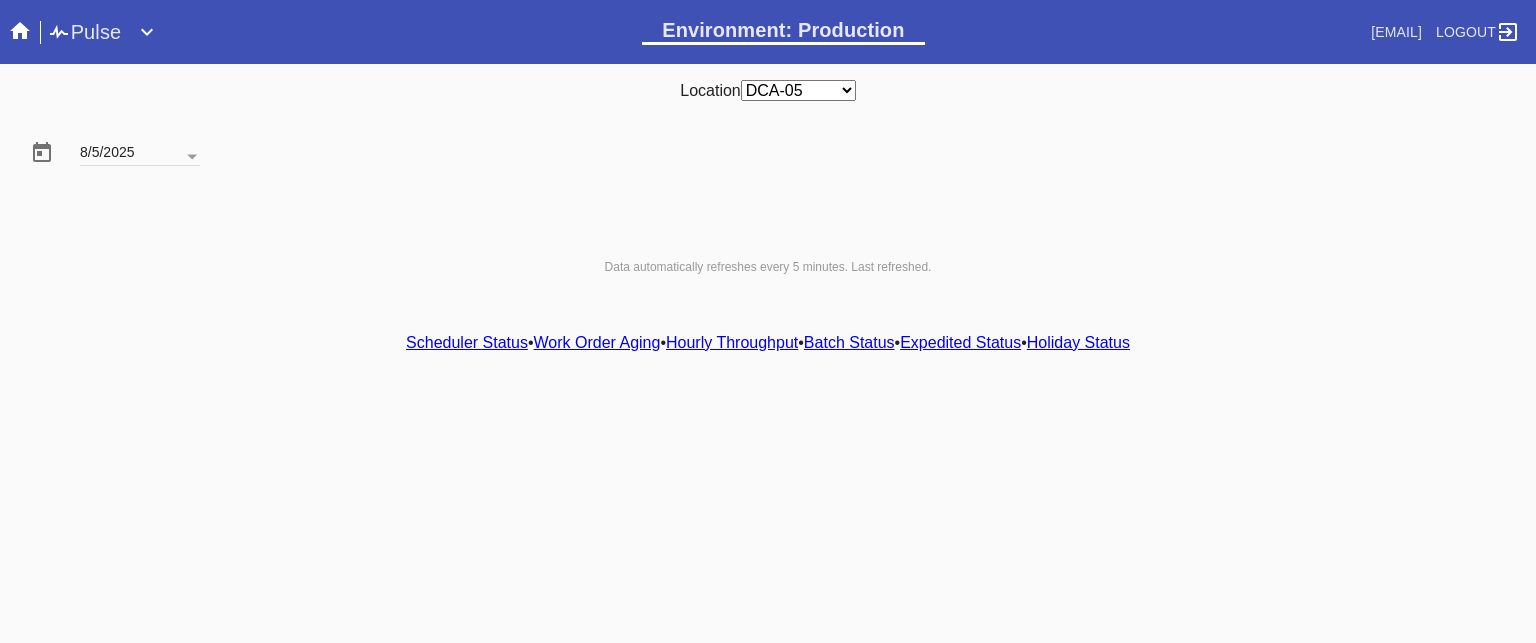 scroll, scrollTop: 0, scrollLeft: 0, axis: both 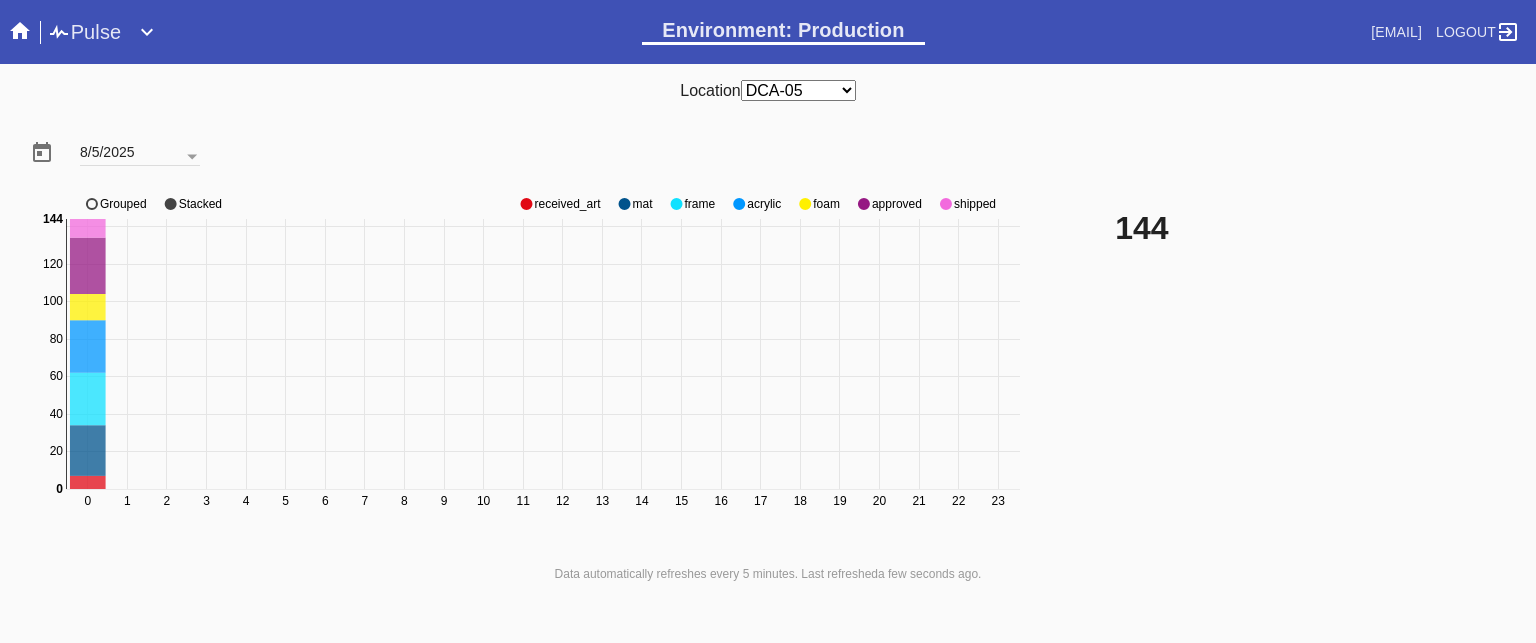 click on "approved" 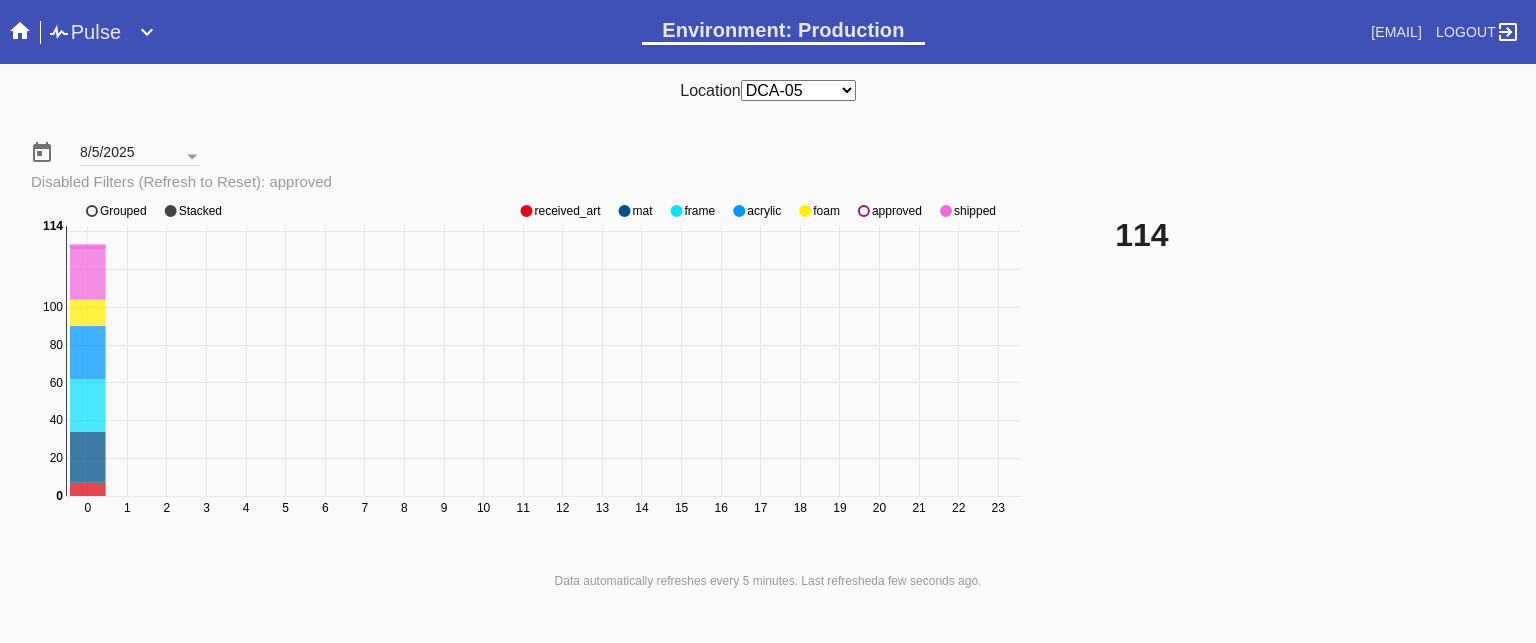 click on "approved" 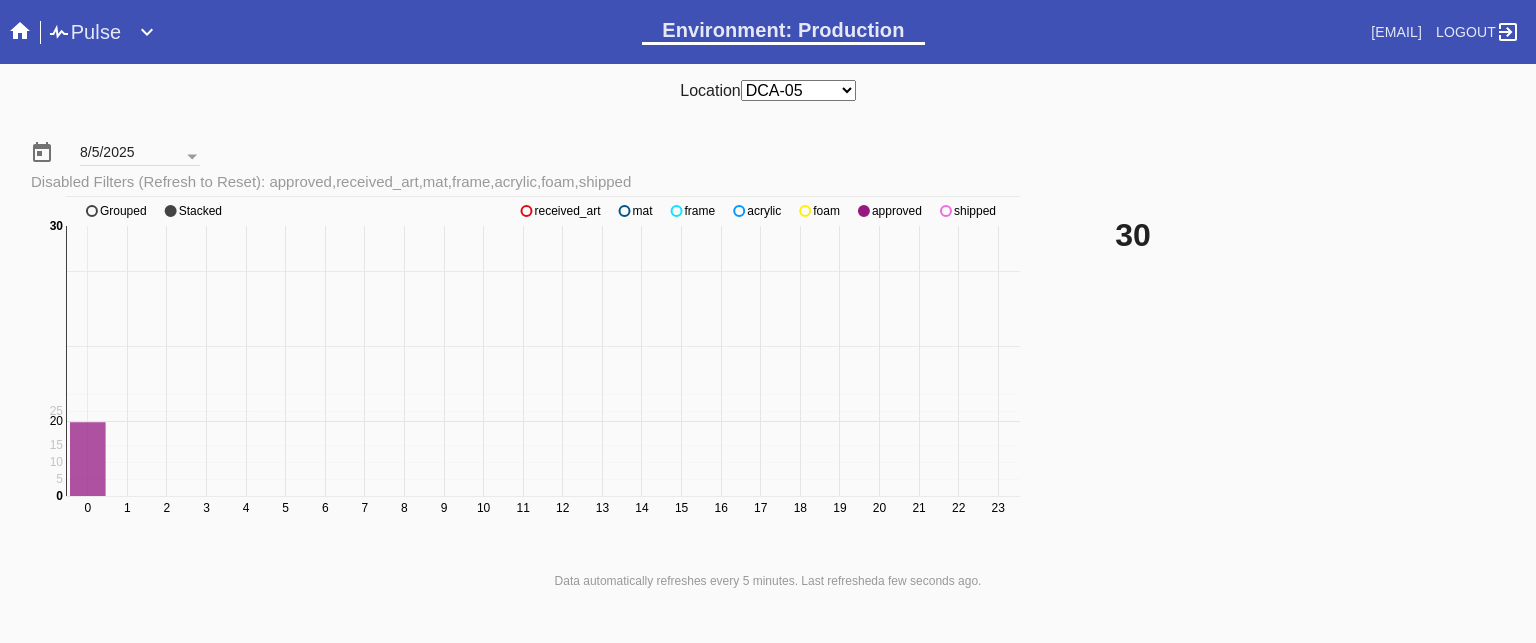 click on "approved" 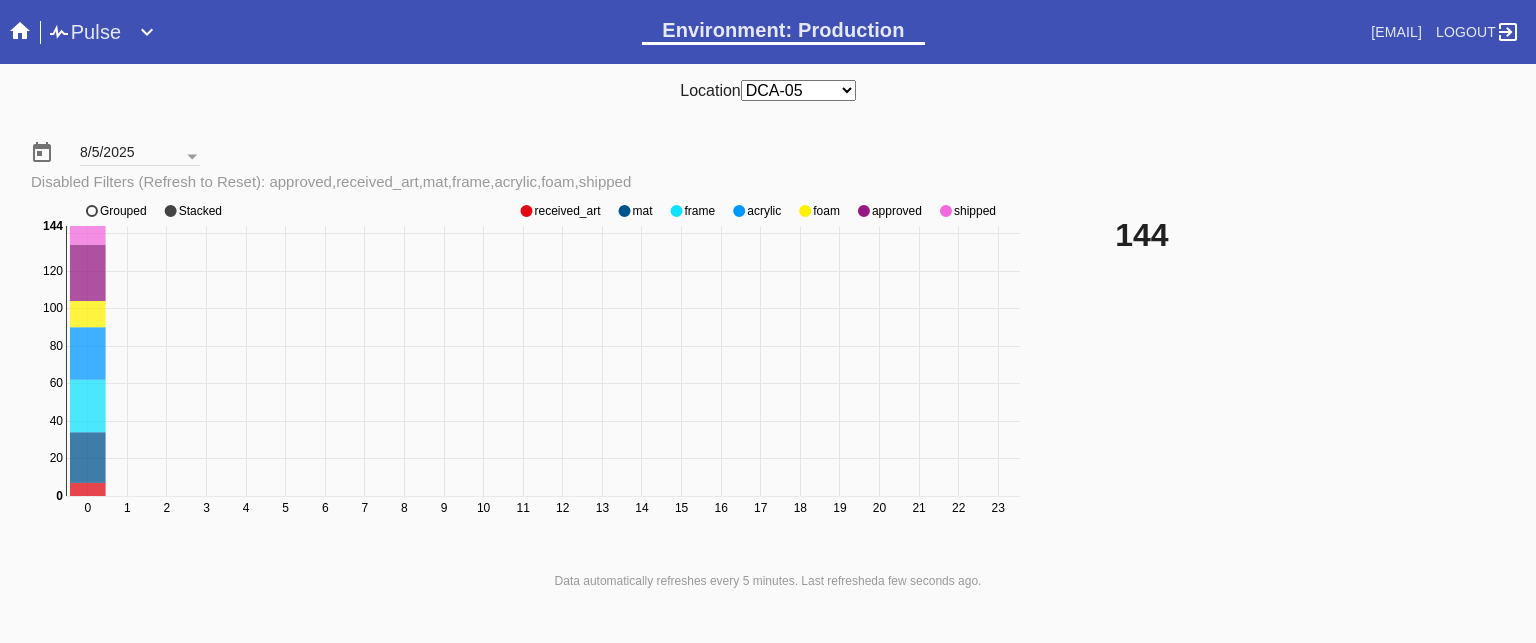 click on "approved" 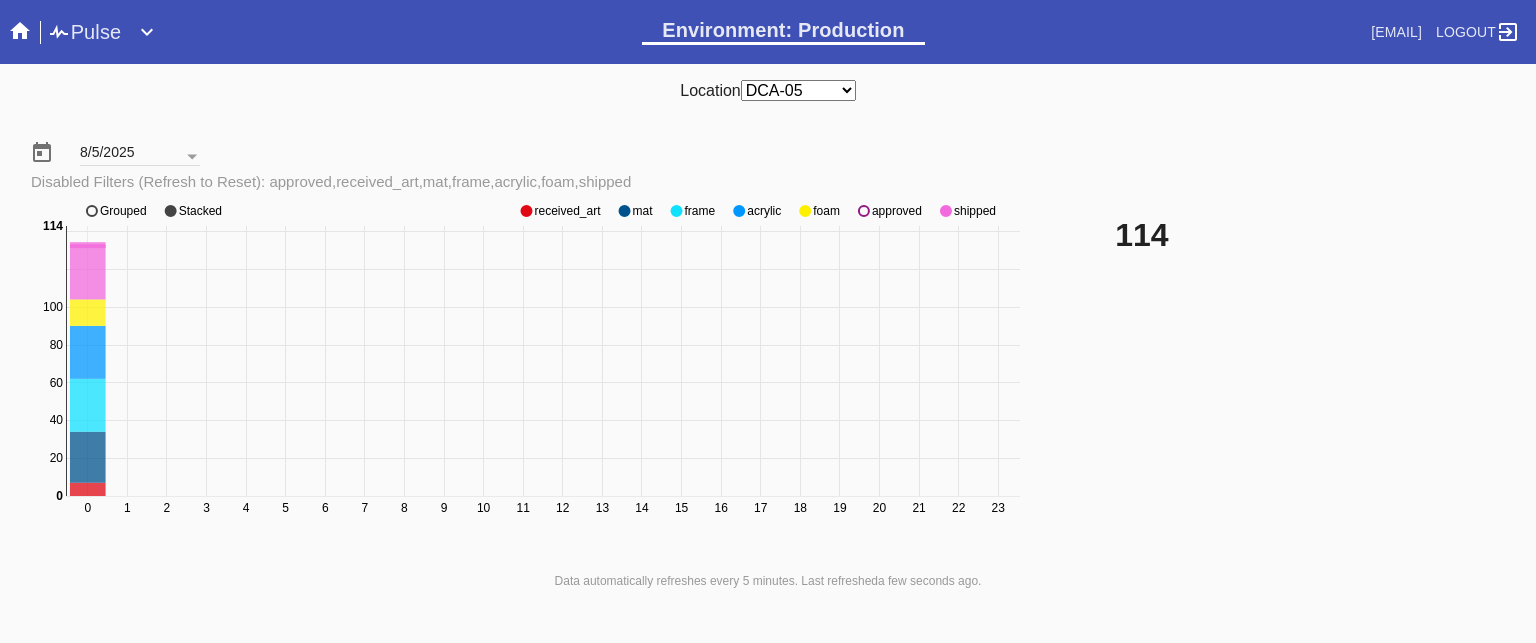 click on "approved" 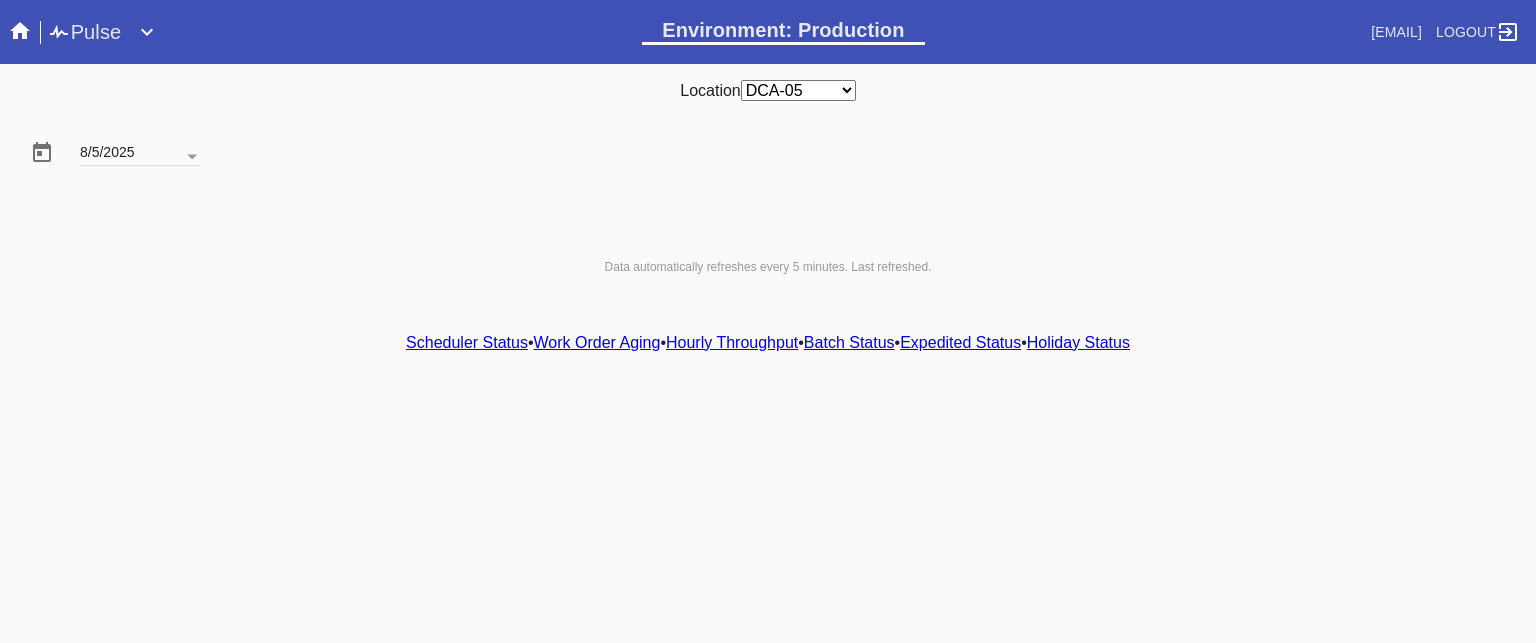 scroll, scrollTop: 0, scrollLeft: 0, axis: both 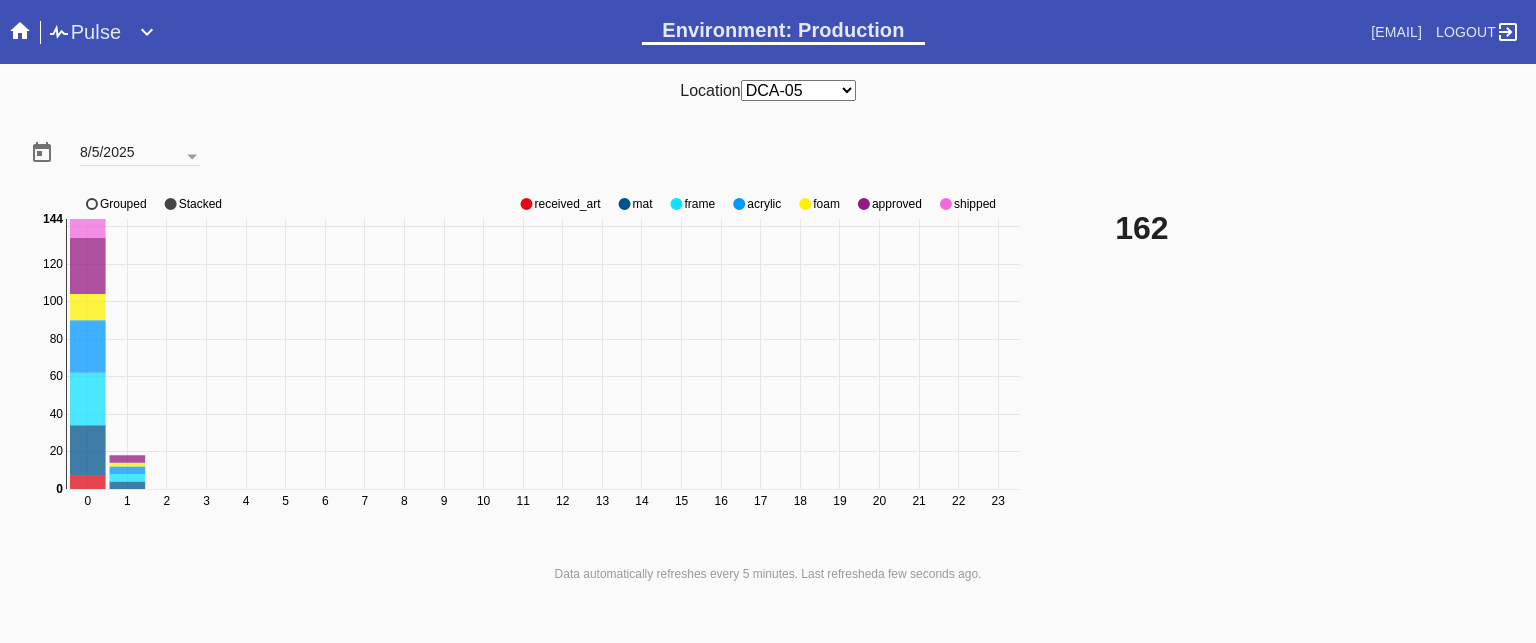 click on "approved" 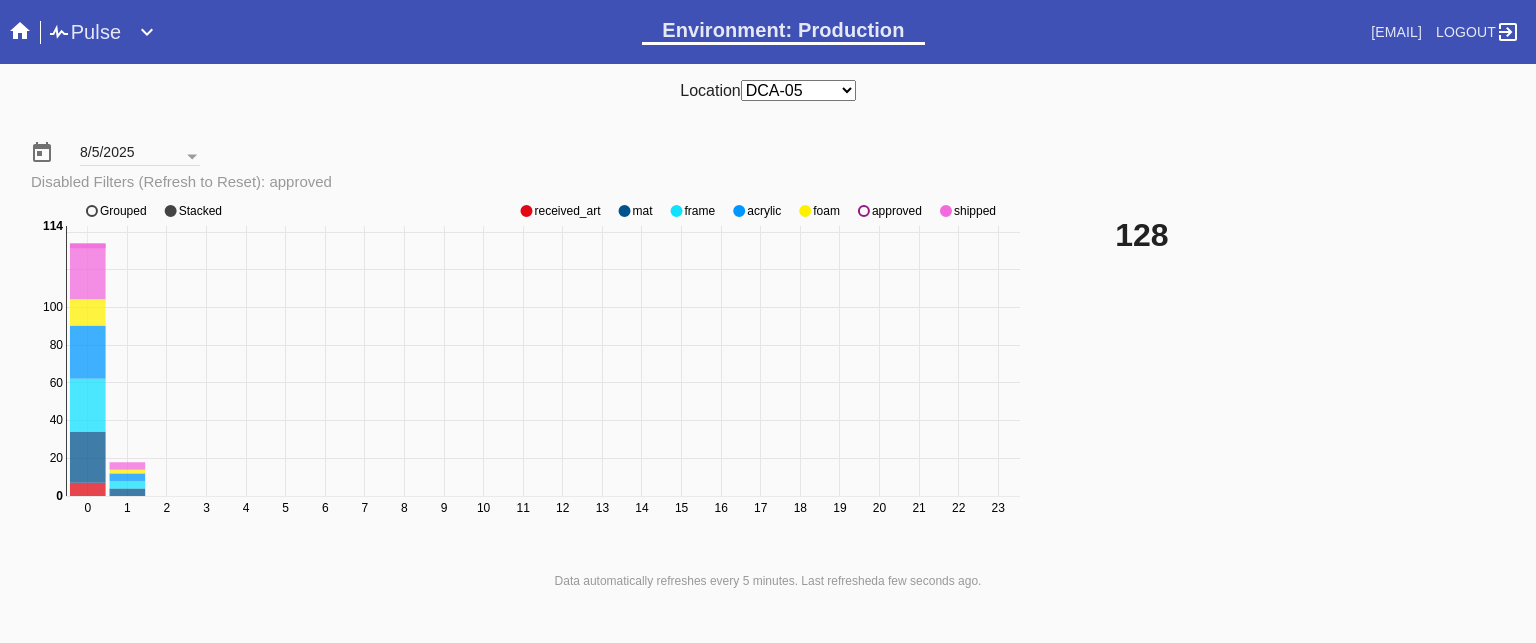 click on "approved" 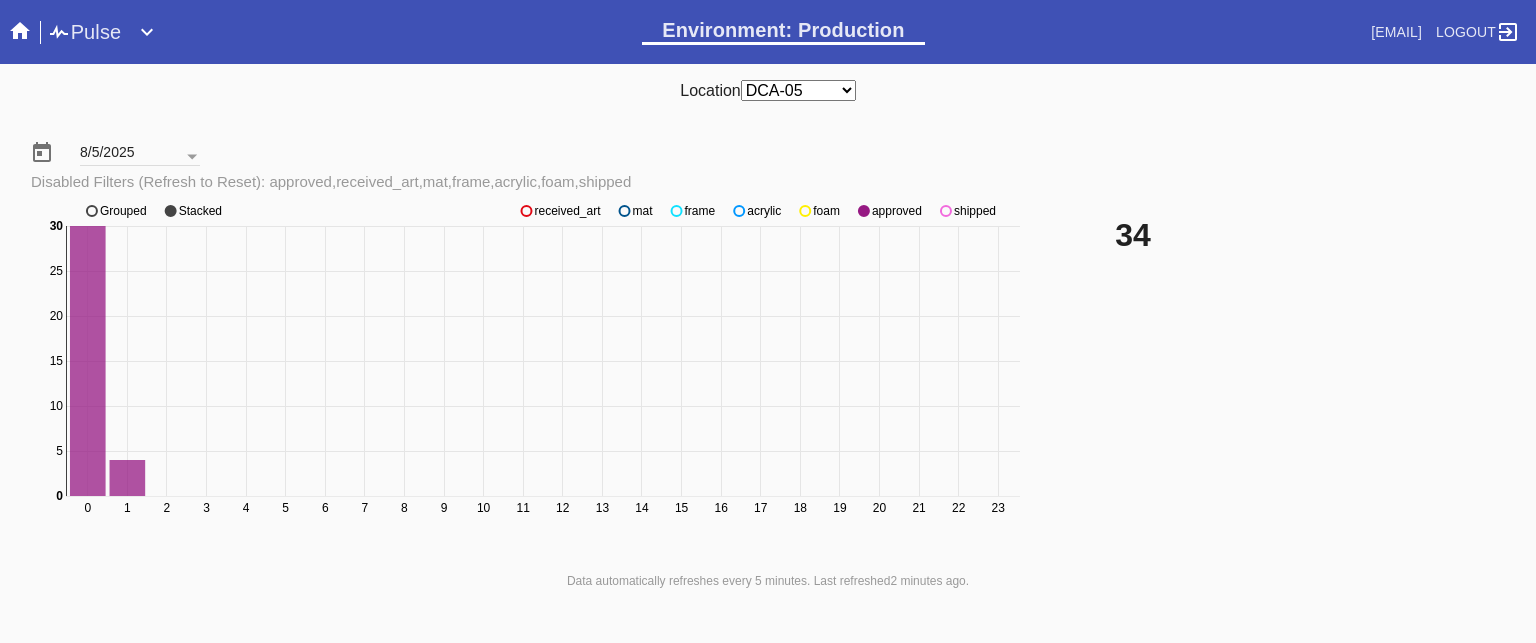 click on "0 1 2 3 4 5 6 7 8 9 10 11 12 13 14 15 16 17 18 19 20 21 22 23 0 5 10 15 20 25 30 0 30 received_art mat frame acrylic foam approved shipped Grouped Stacked" 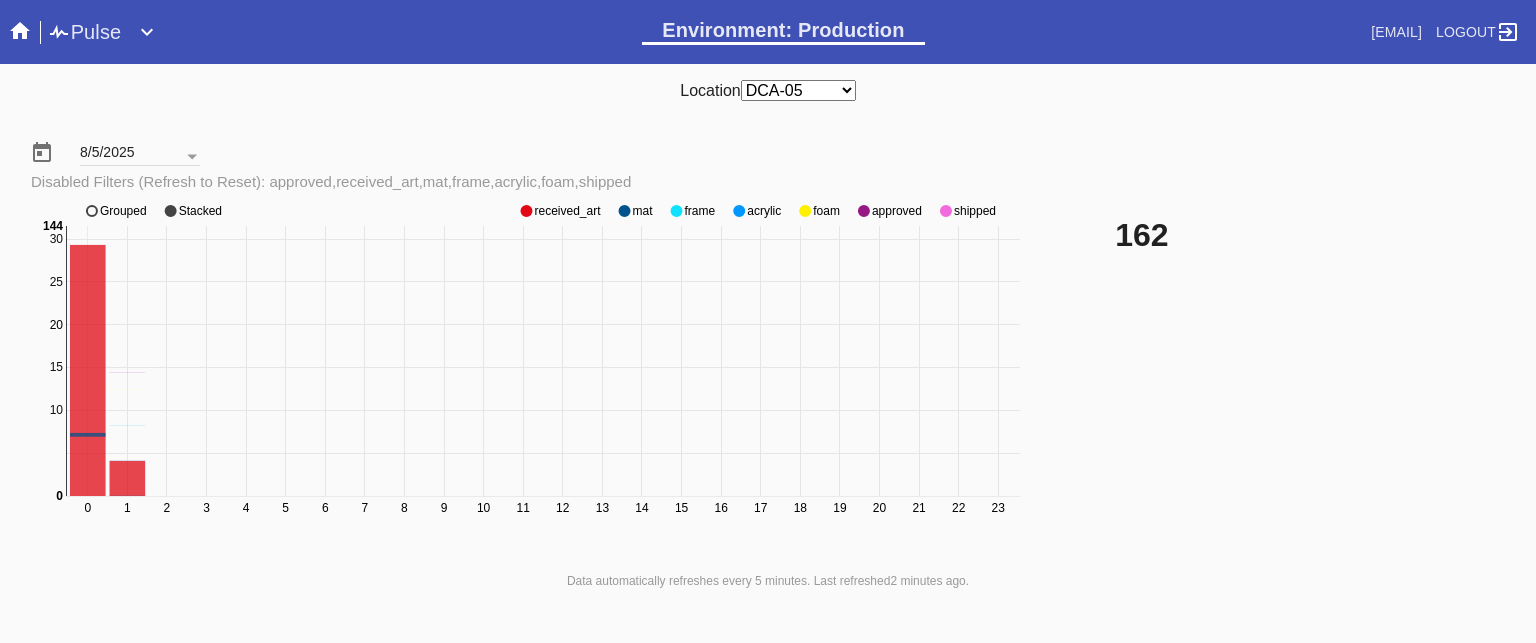 click on "approved" 